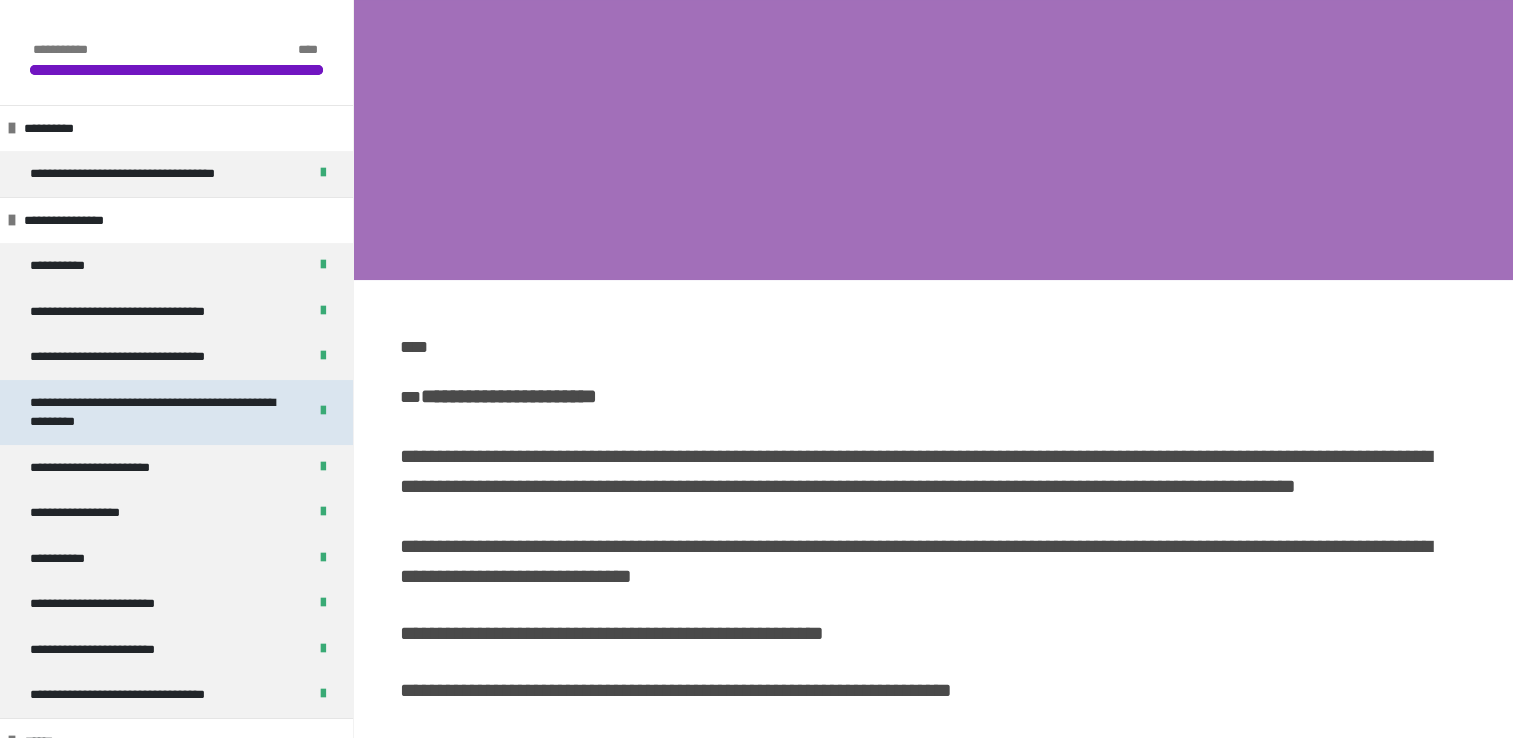 scroll, scrollTop: 891, scrollLeft: 0, axis: vertical 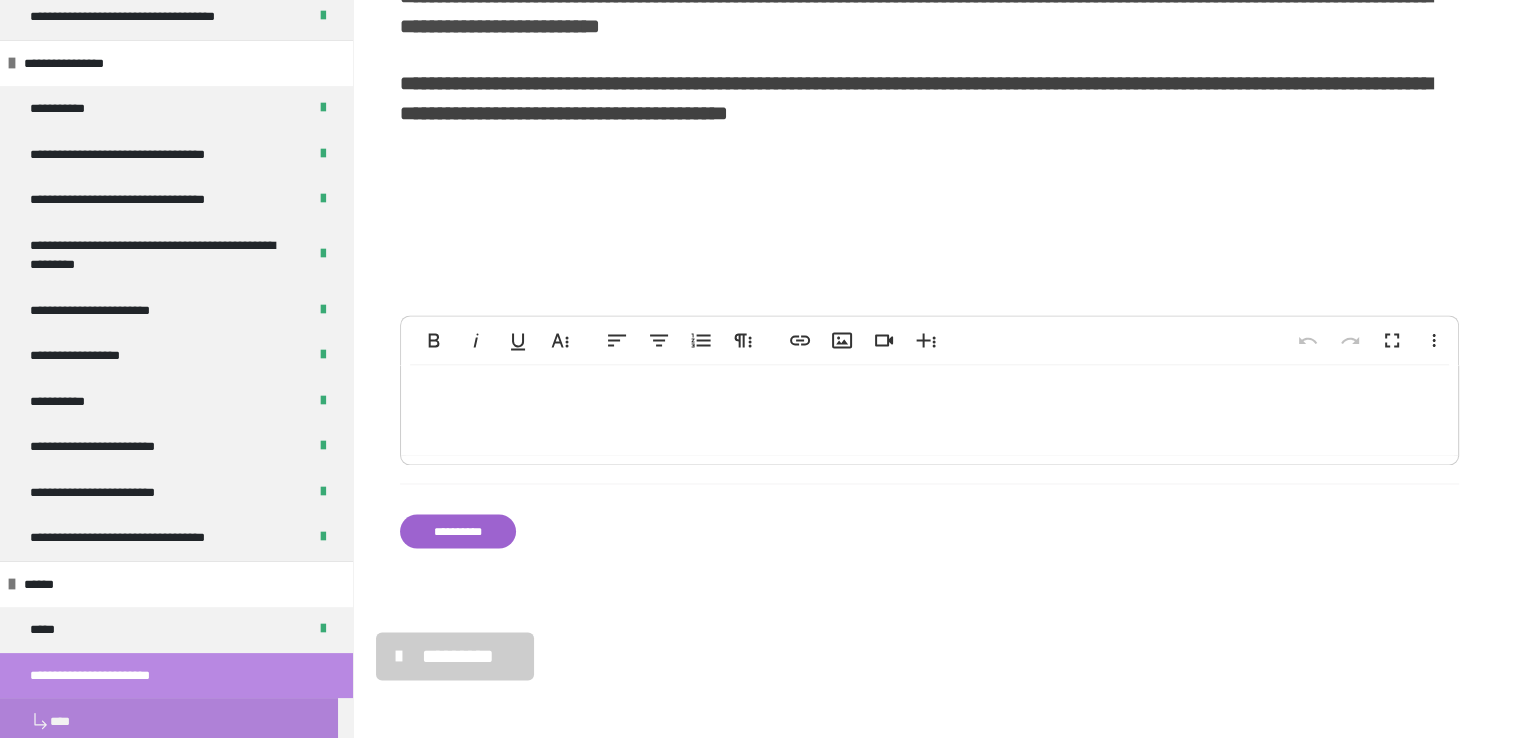 click at bounding box center (929, 410) 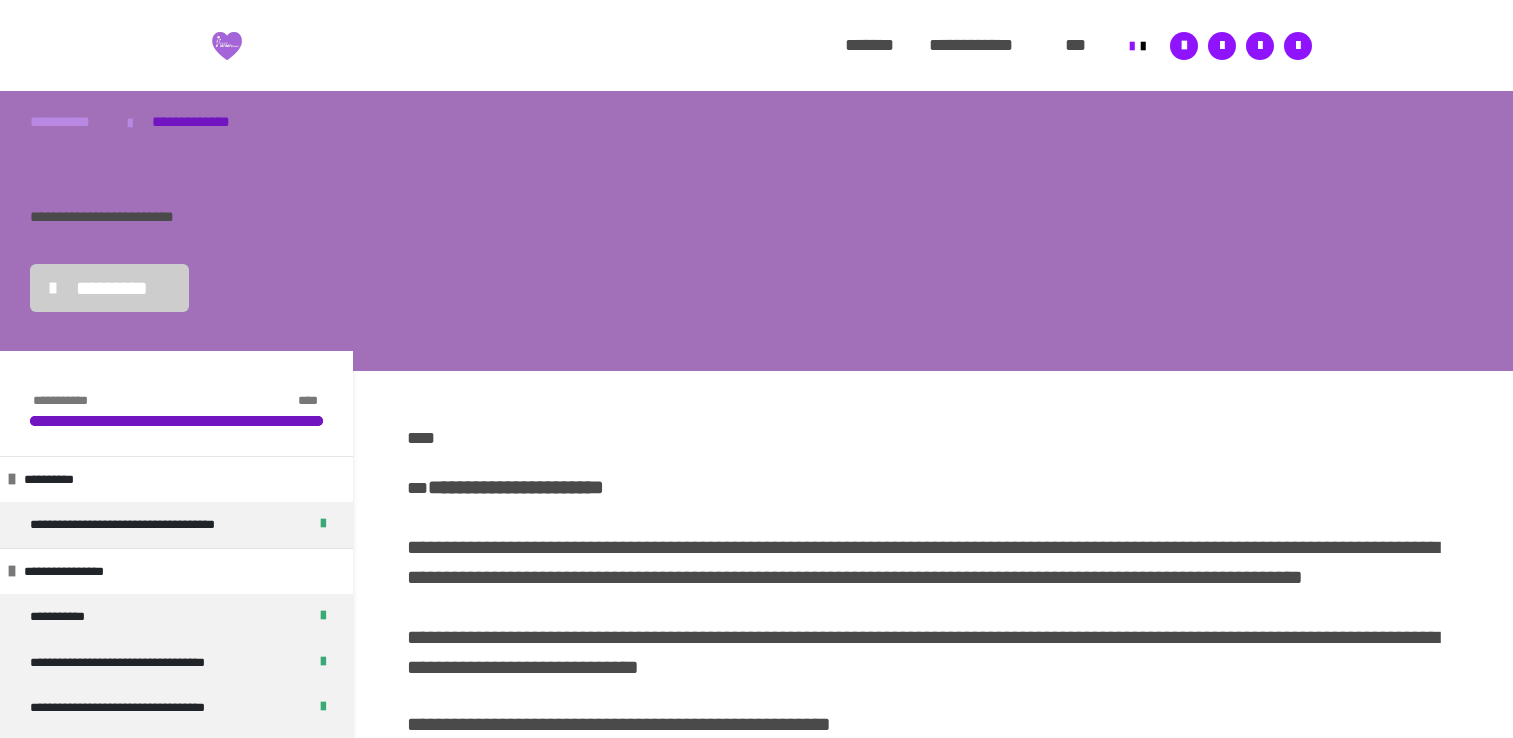 scroll, scrollTop: 0, scrollLeft: 0, axis: both 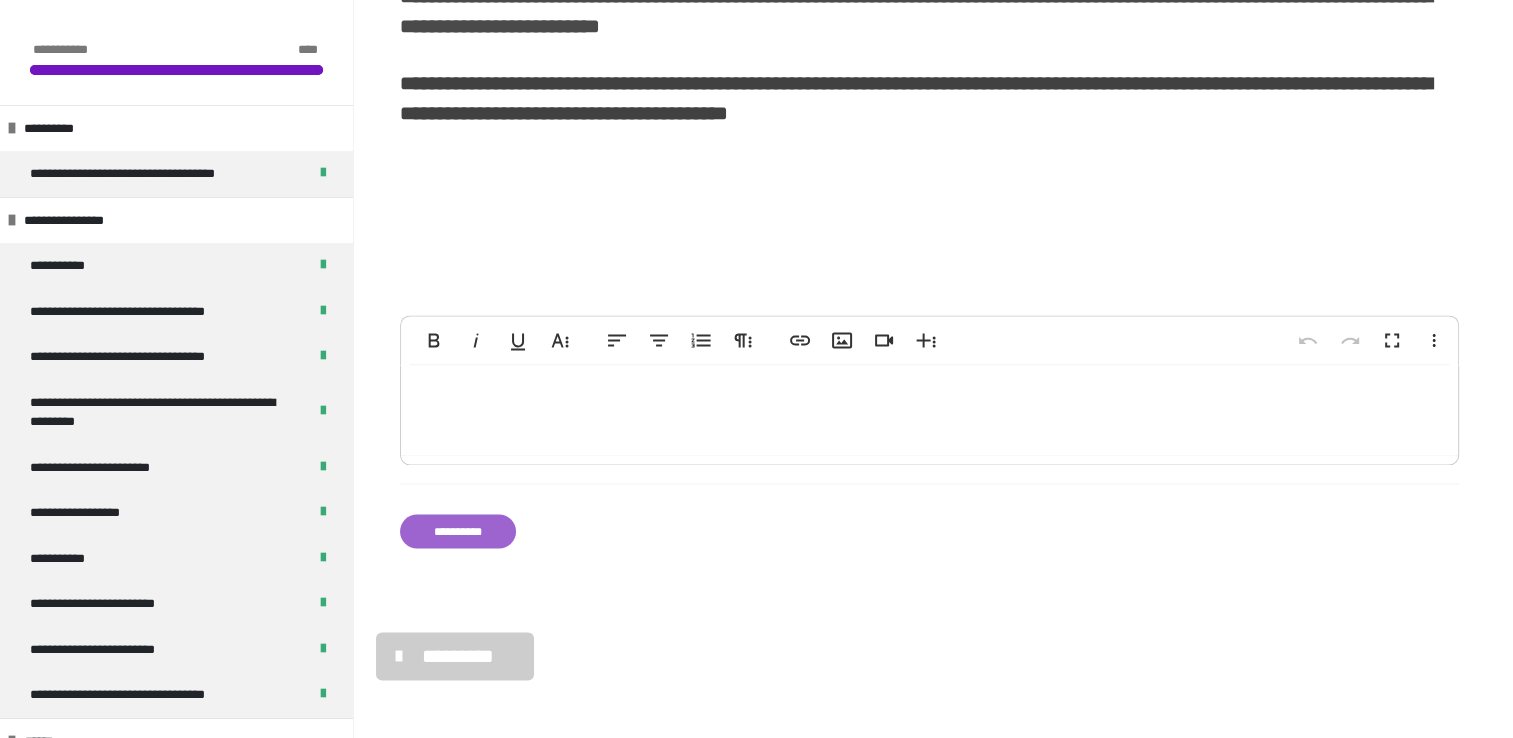 click at bounding box center [929, 410] 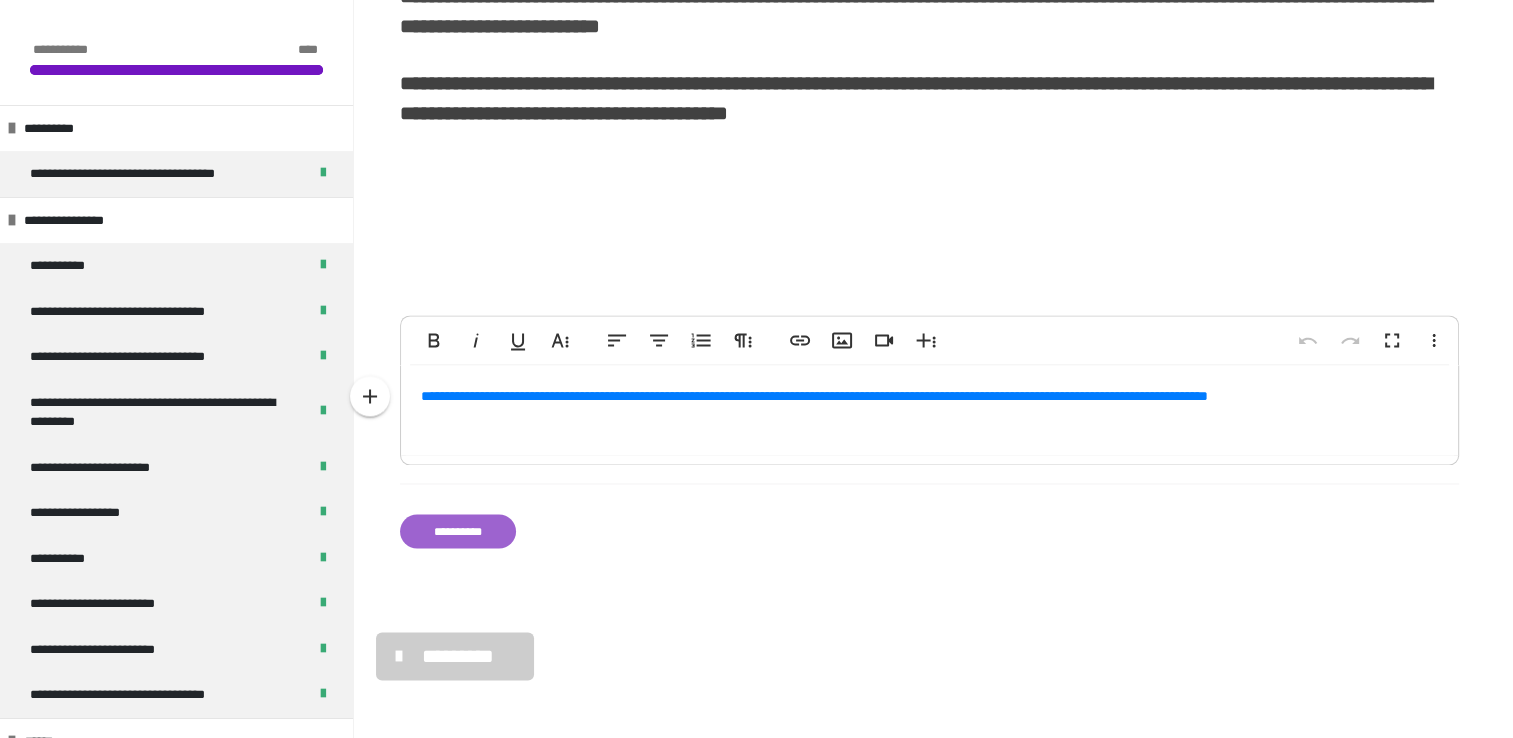 scroll, scrollTop: 2117, scrollLeft: 6, axis: both 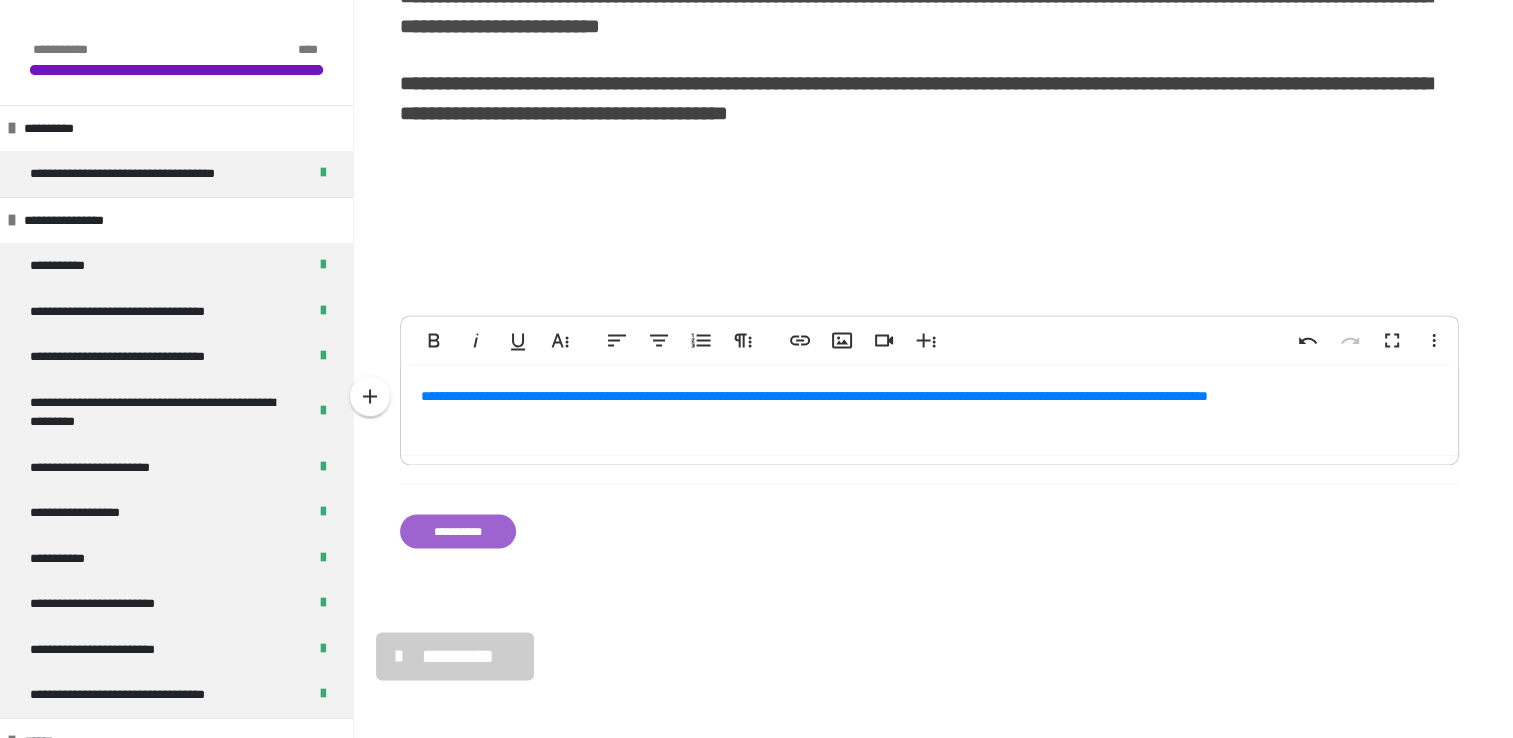 click on "**********" at bounding box center [458, 531] 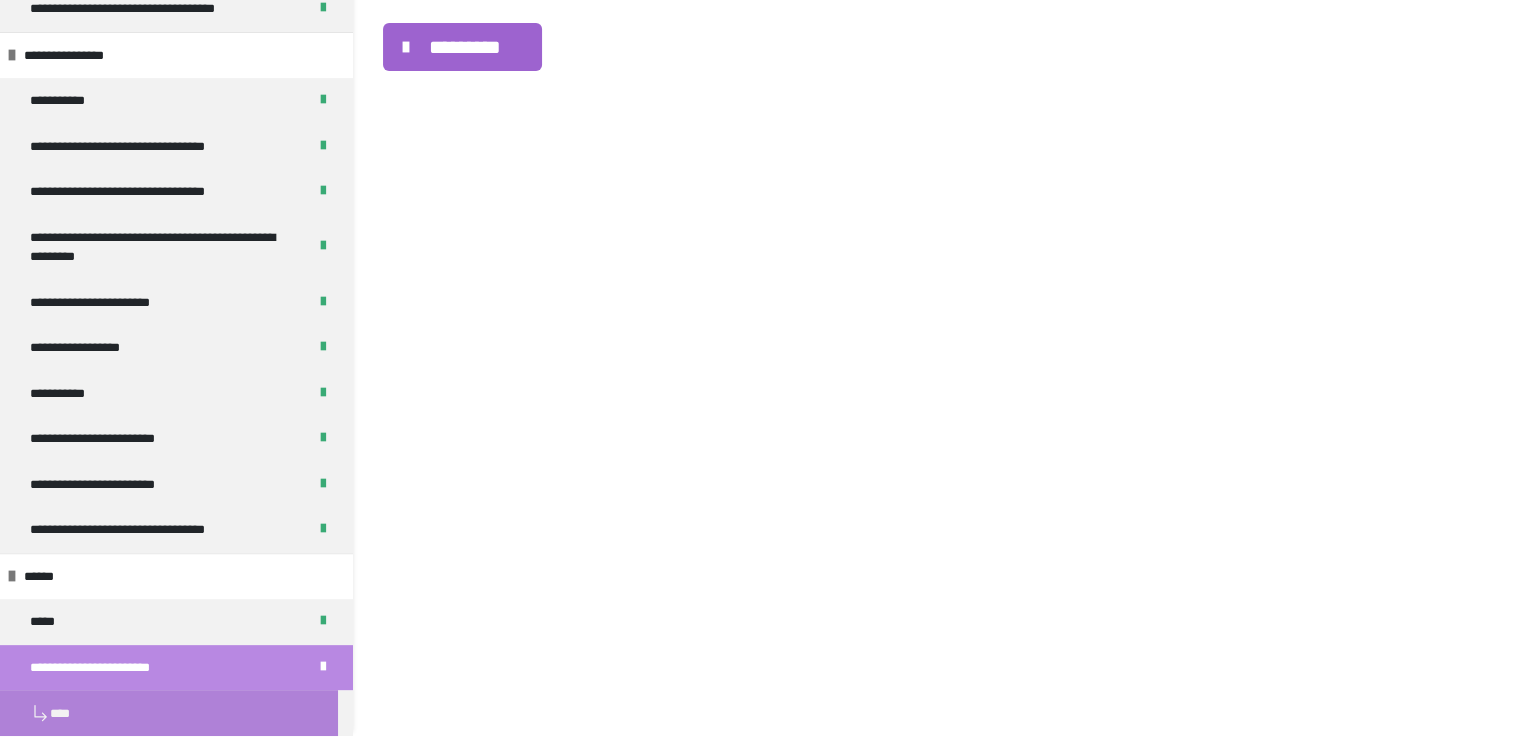 scroll, scrollTop: 0, scrollLeft: 0, axis: both 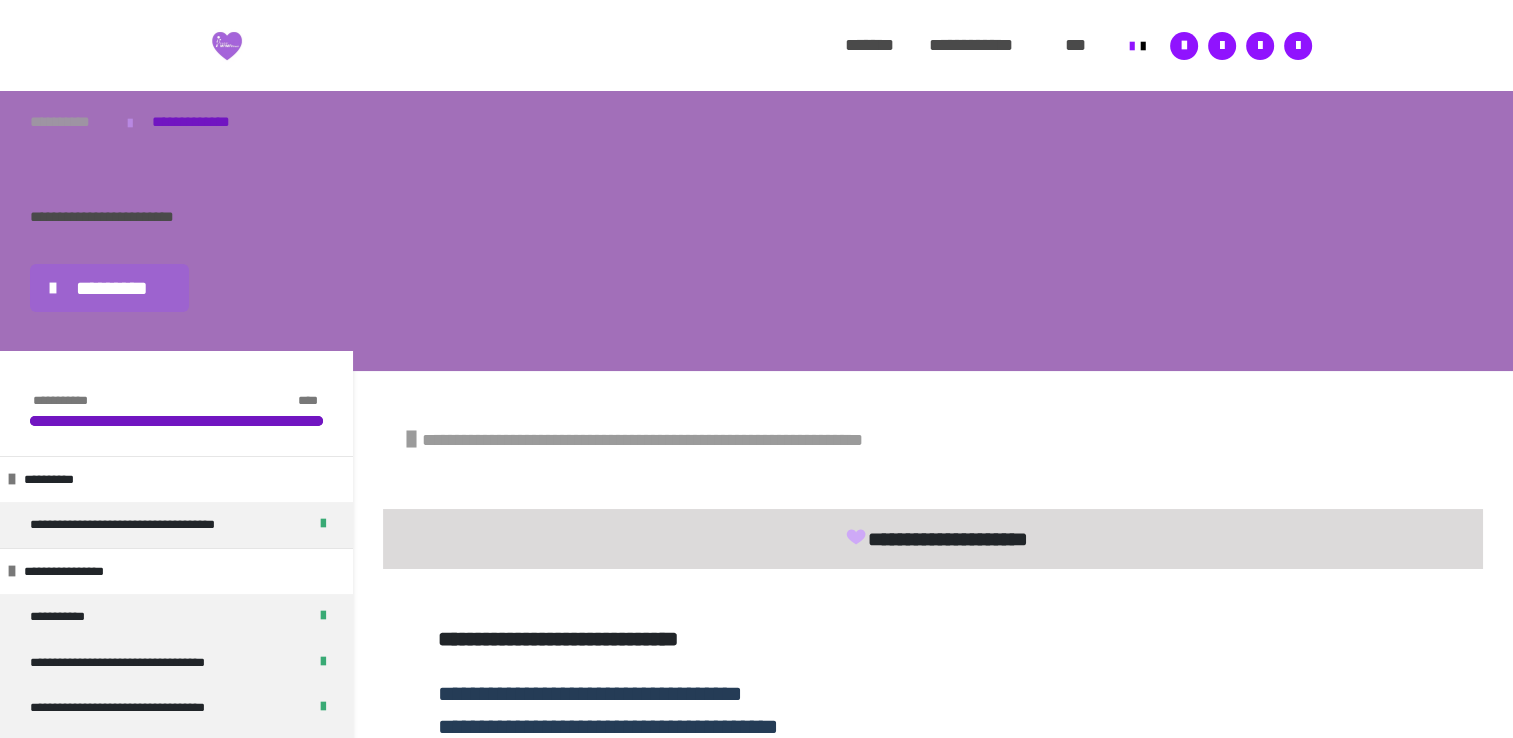click on "**********" at bounding box center (69, 122) 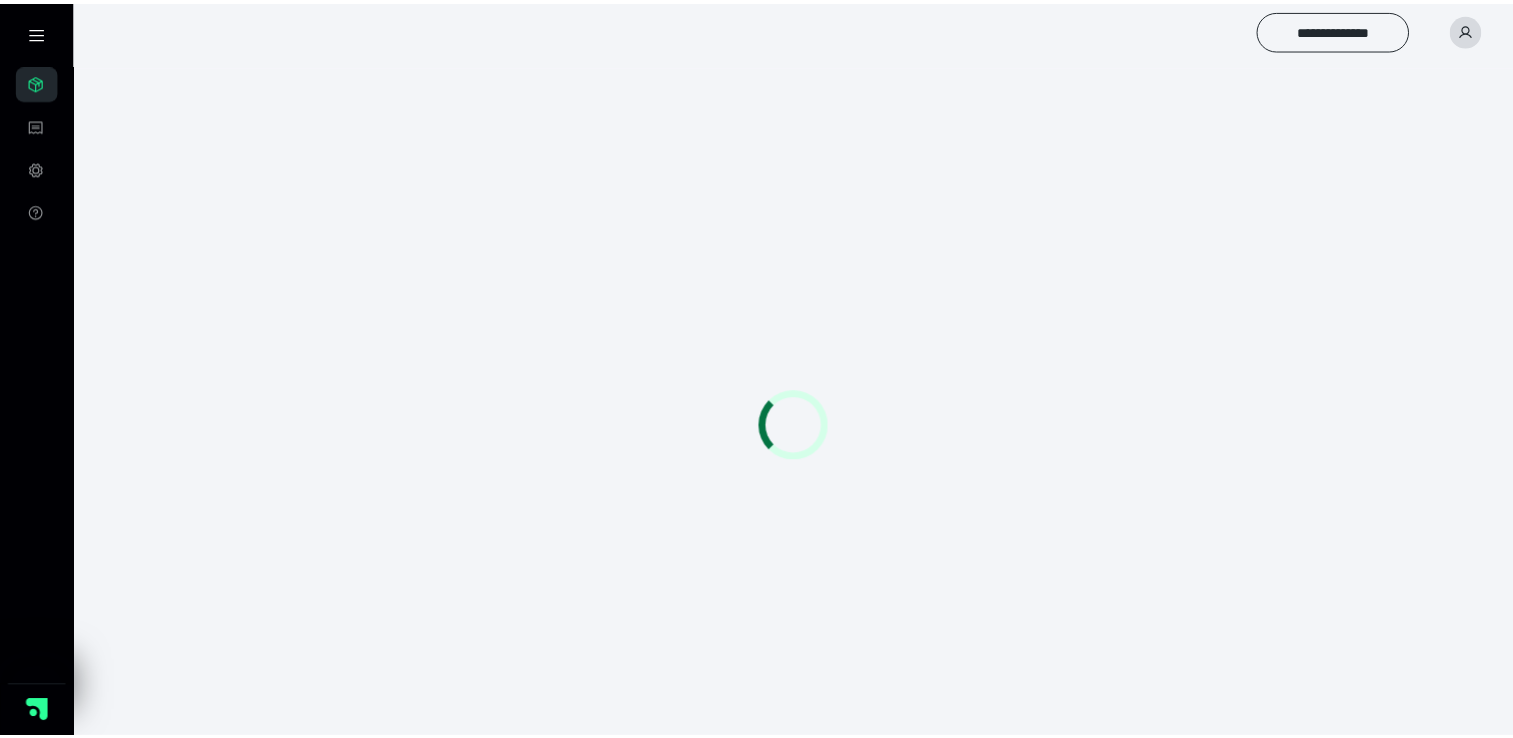 scroll, scrollTop: 0, scrollLeft: 0, axis: both 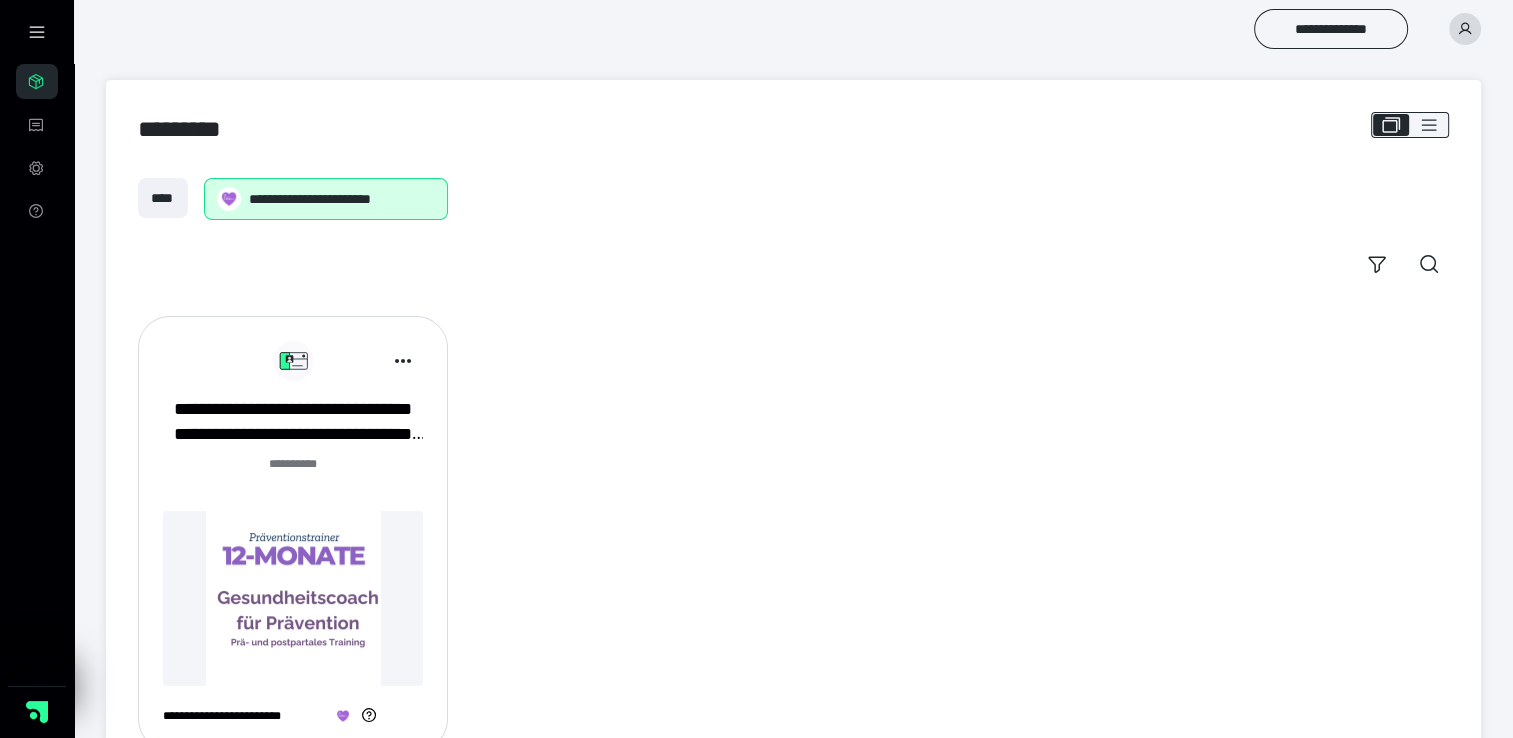 click at bounding box center [293, 598] 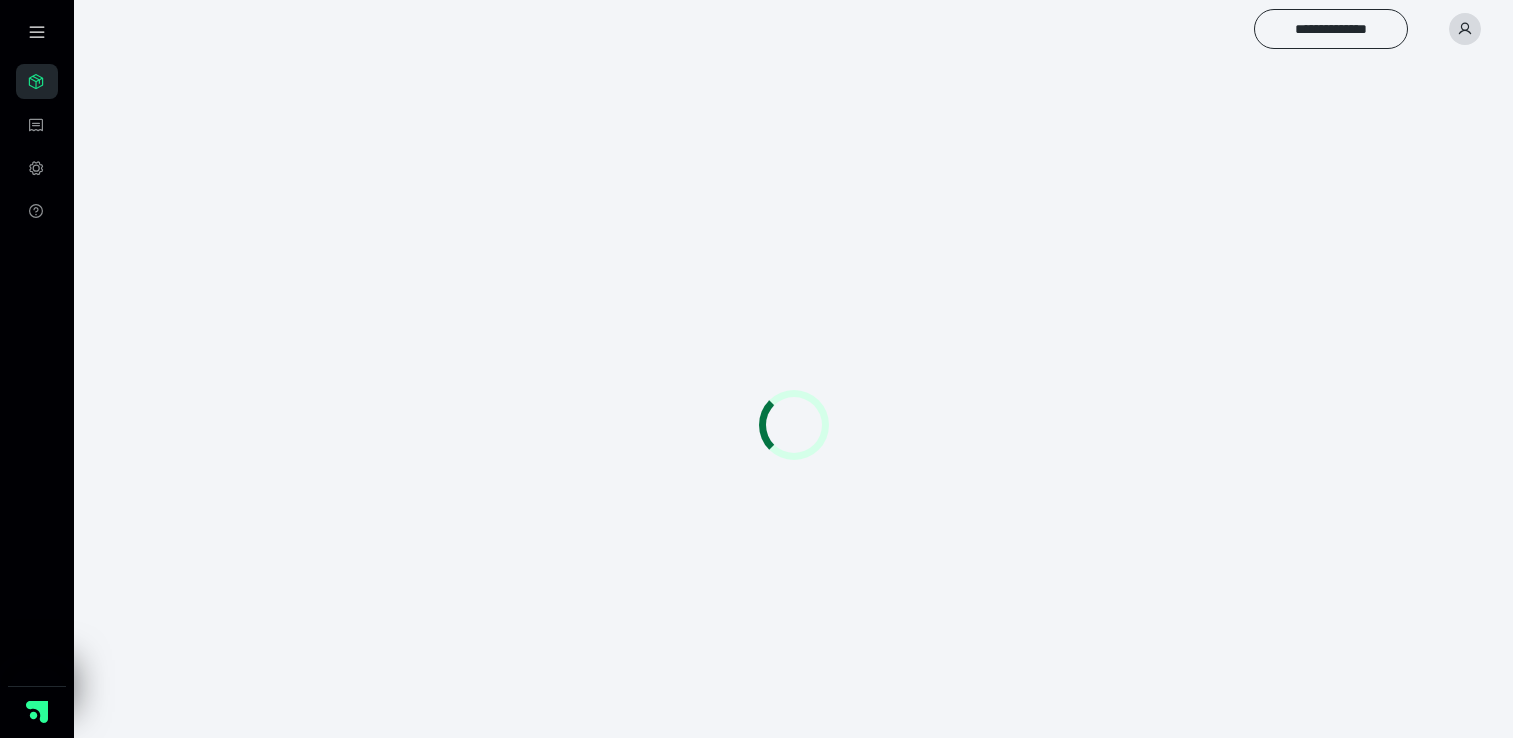 scroll, scrollTop: 0, scrollLeft: 0, axis: both 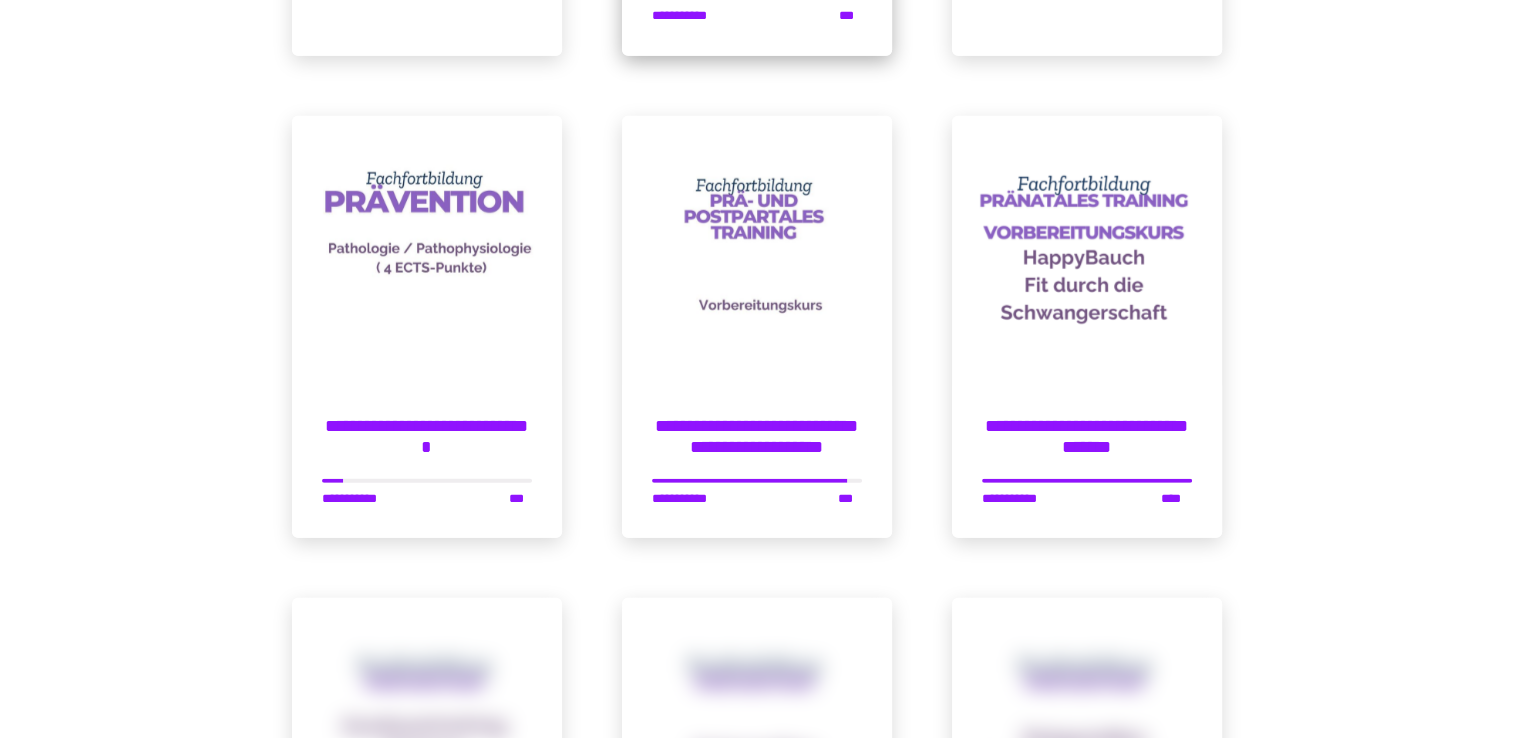 click on "**********" at bounding box center (757, -57) 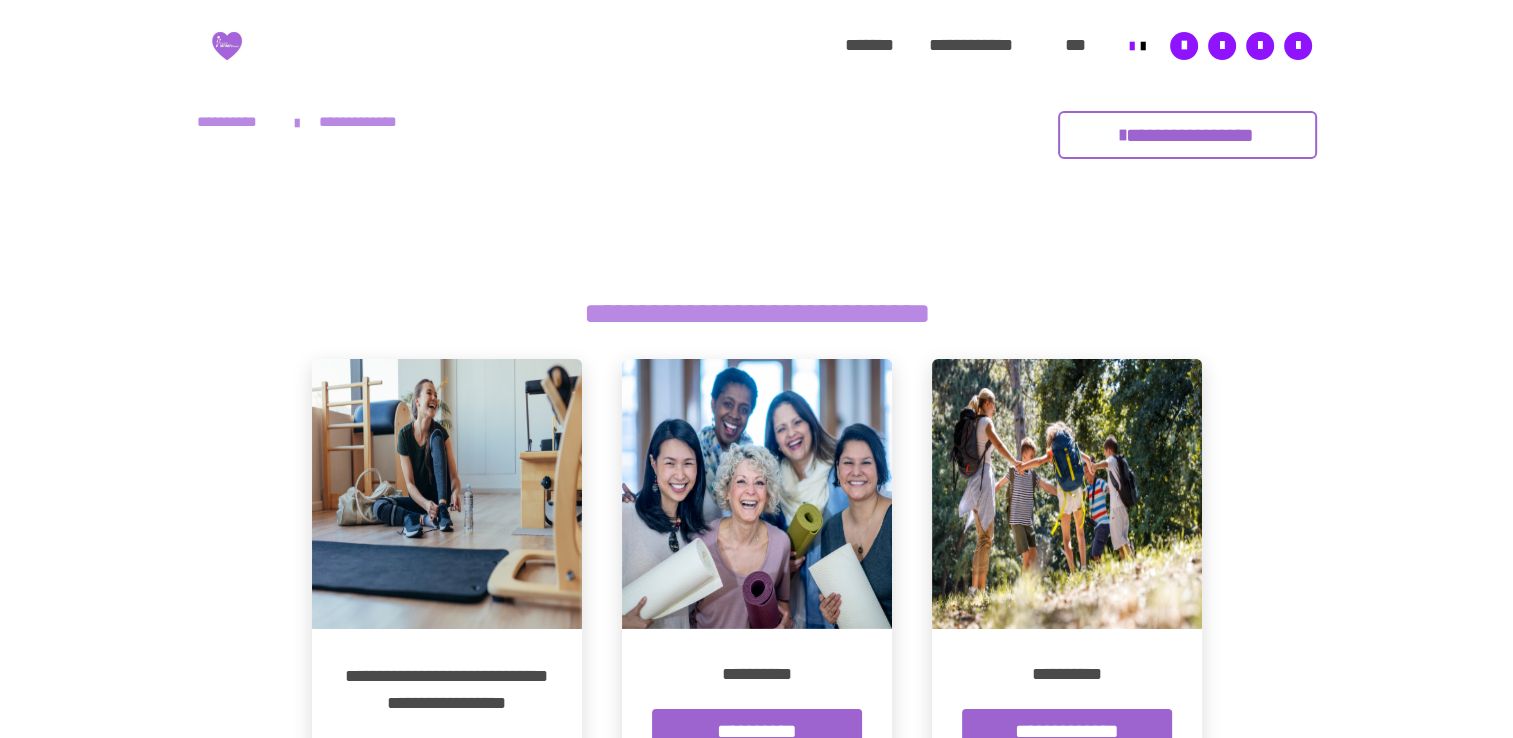 scroll, scrollTop: 200, scrollLeft: 0, axis: vertical 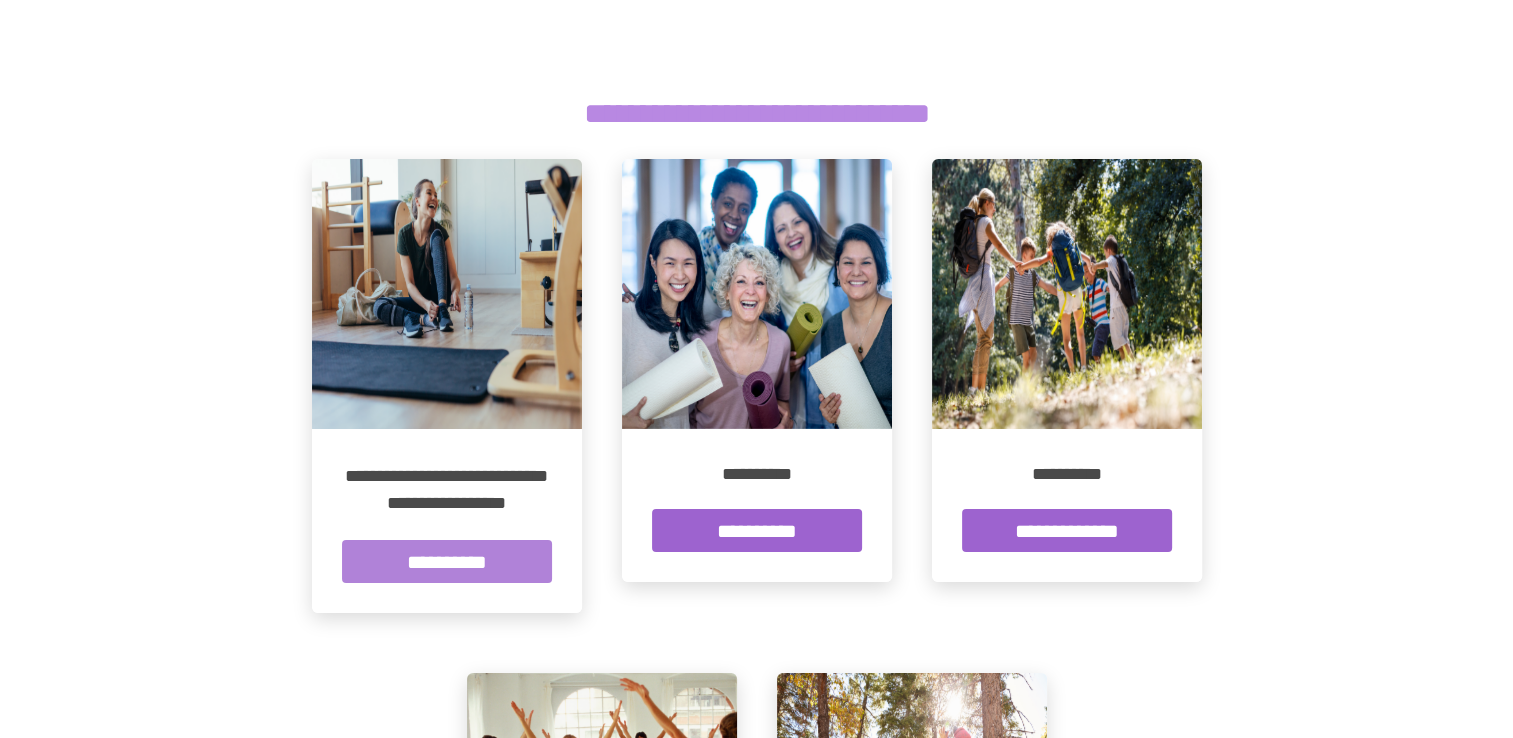 click on "**********" at bounding box center (447, 561) 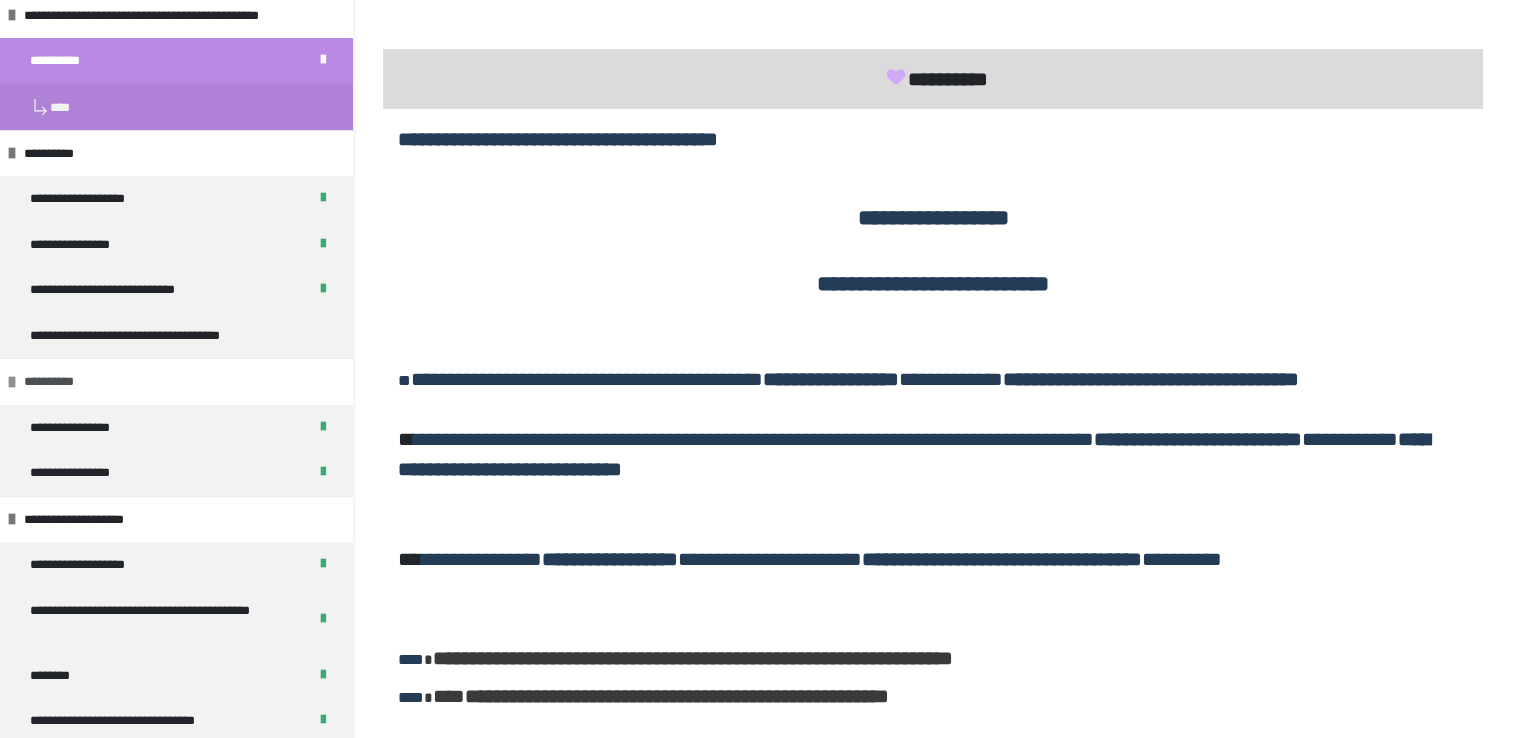 scroll, scrollTop: 600, scrollLeft: 0, axis: vertical 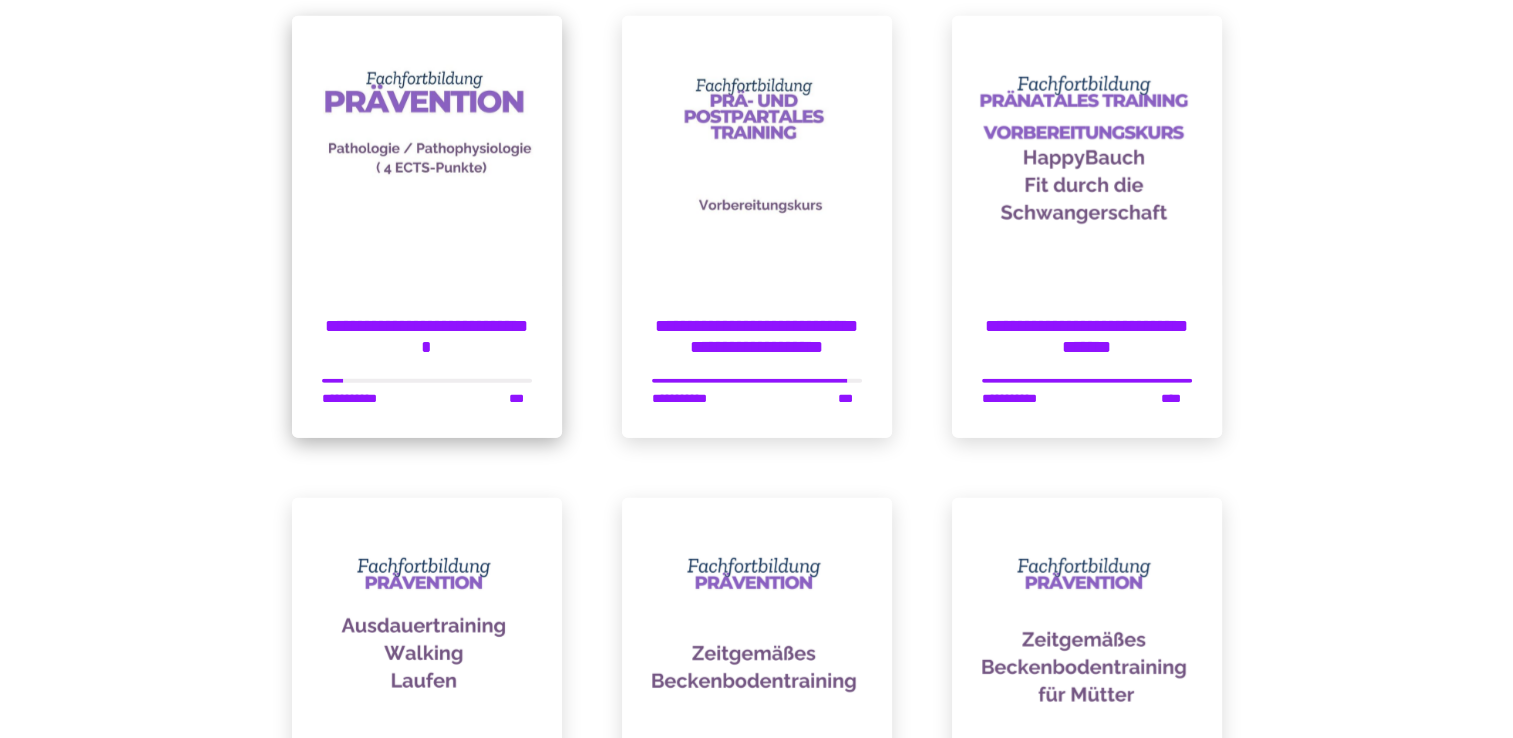 click at bounding box center (427, 151) 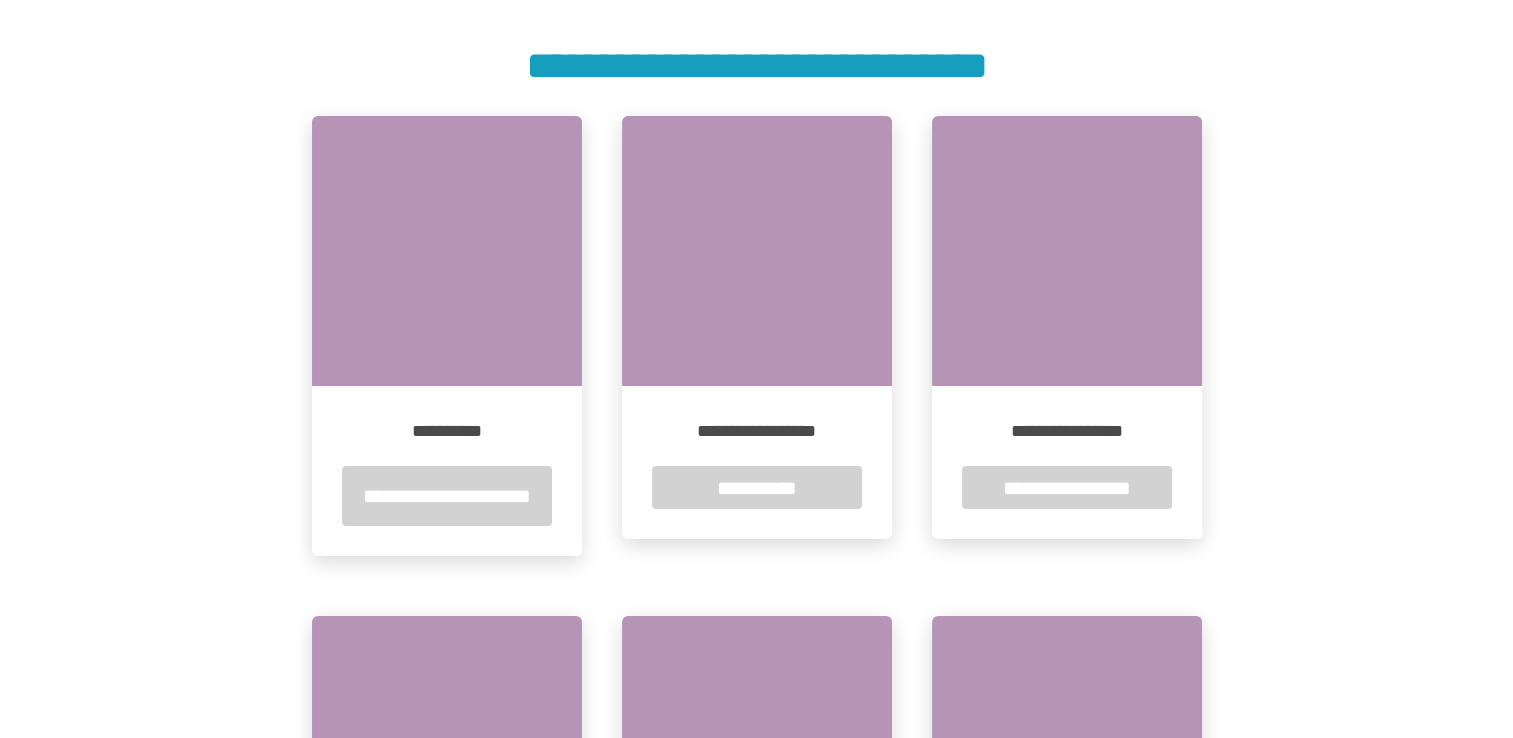 scroll, scrollTop: 400, scrollLeft: 0, axis: vertical 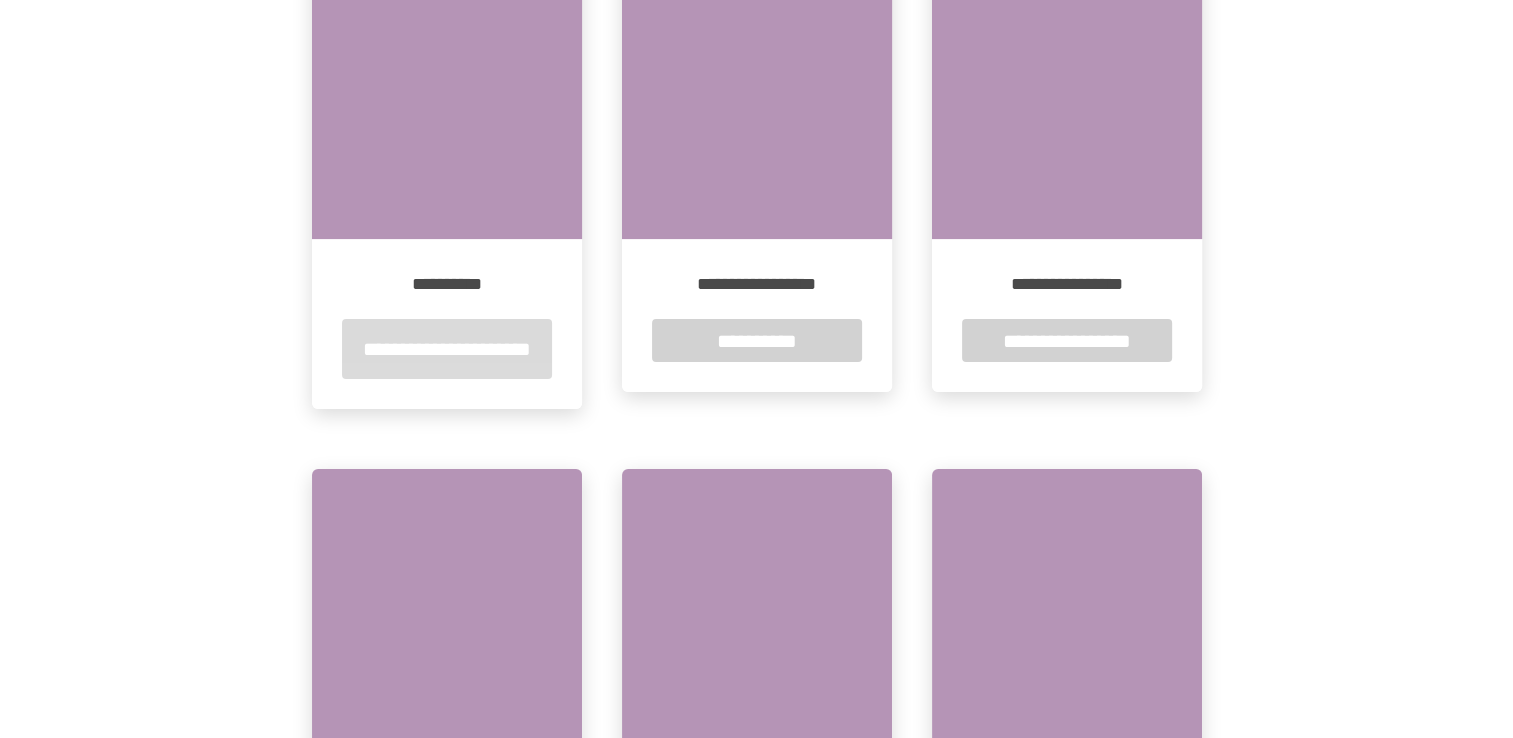 click on "**********" at bounding box center [447, 349] 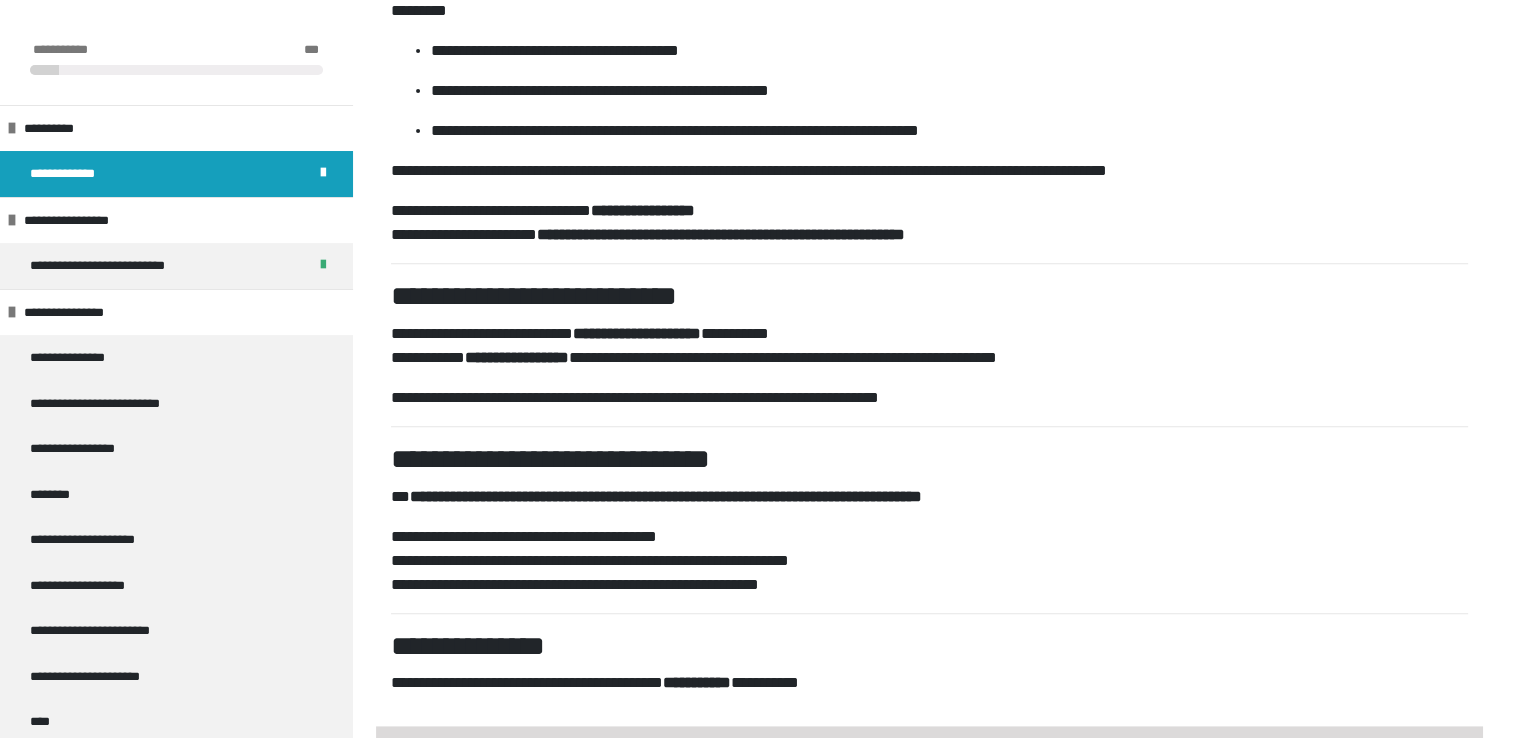 scroll, scrollTop: 800, scrollLeft: 0, axis: vertical 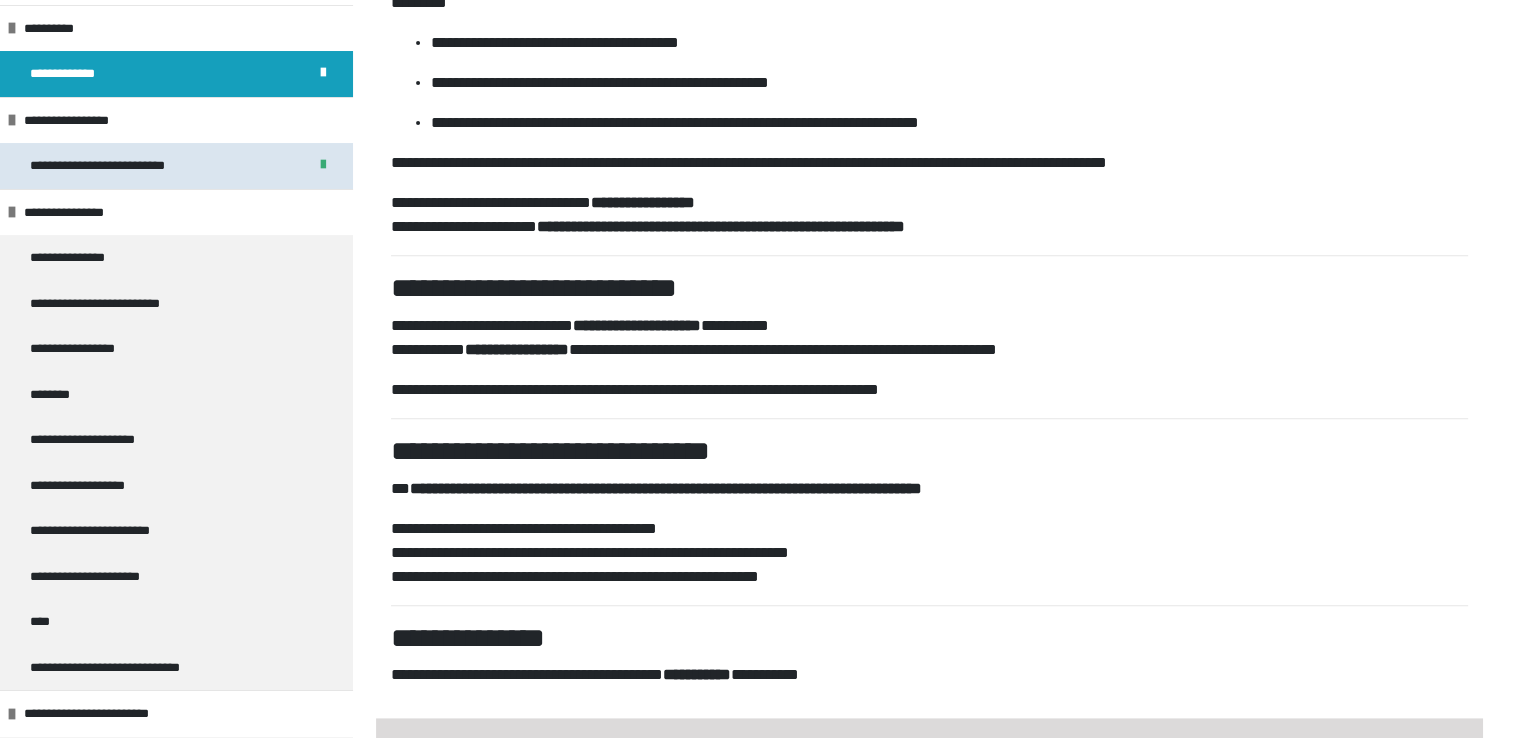 click on "**********" at bounding box center [119, 166] 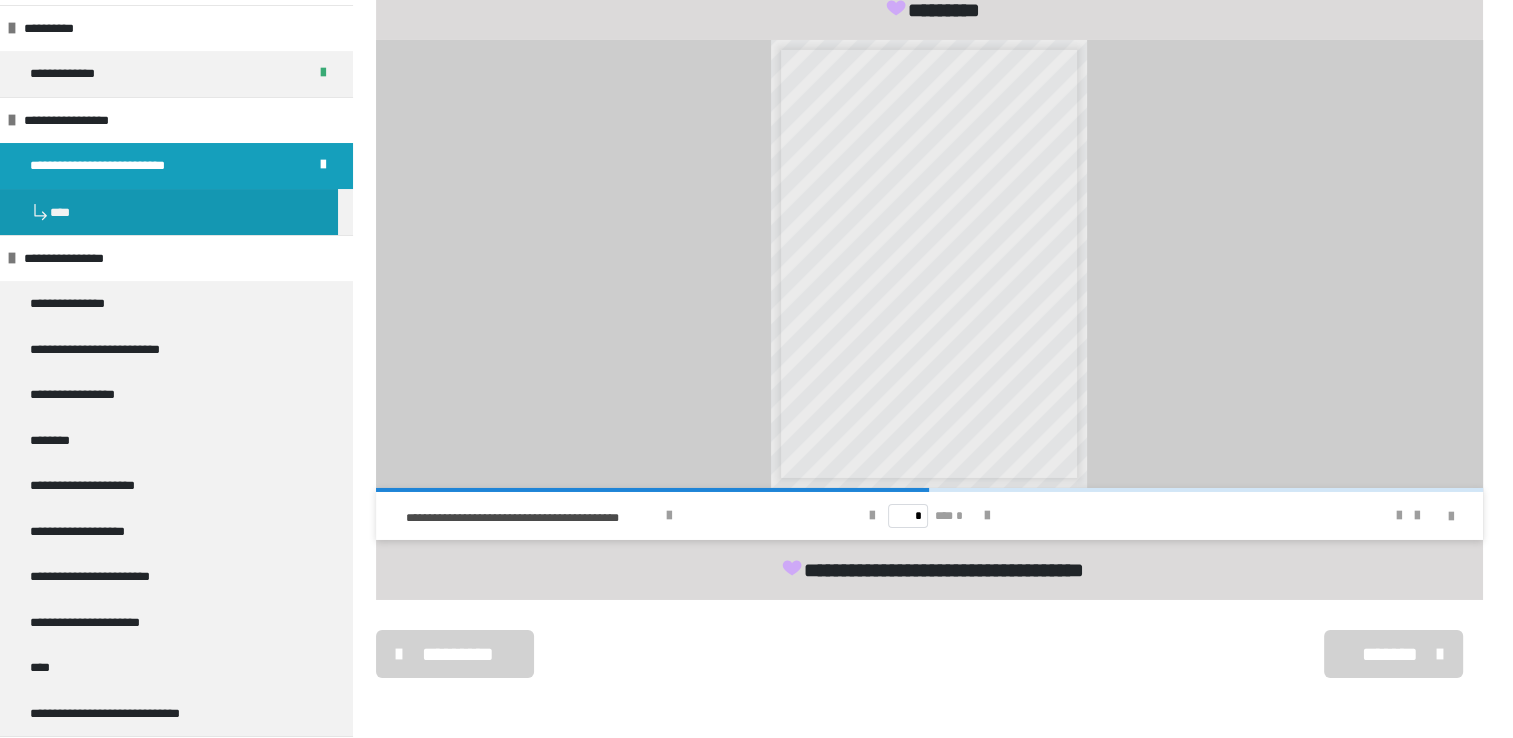 scroll, scrollTop: 6999, scrollLeft: 0, axis: vertical 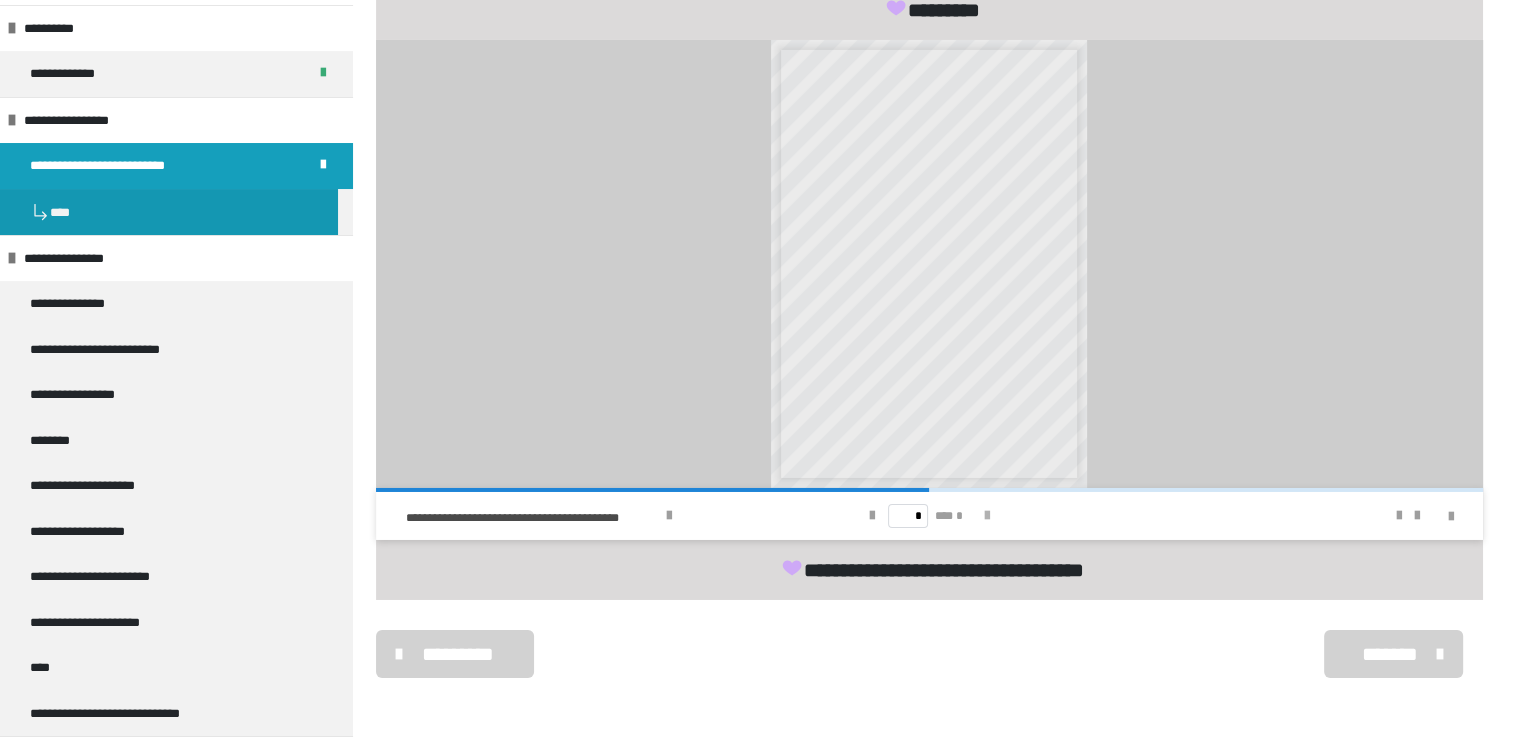 click at bounding box center [987, 516] 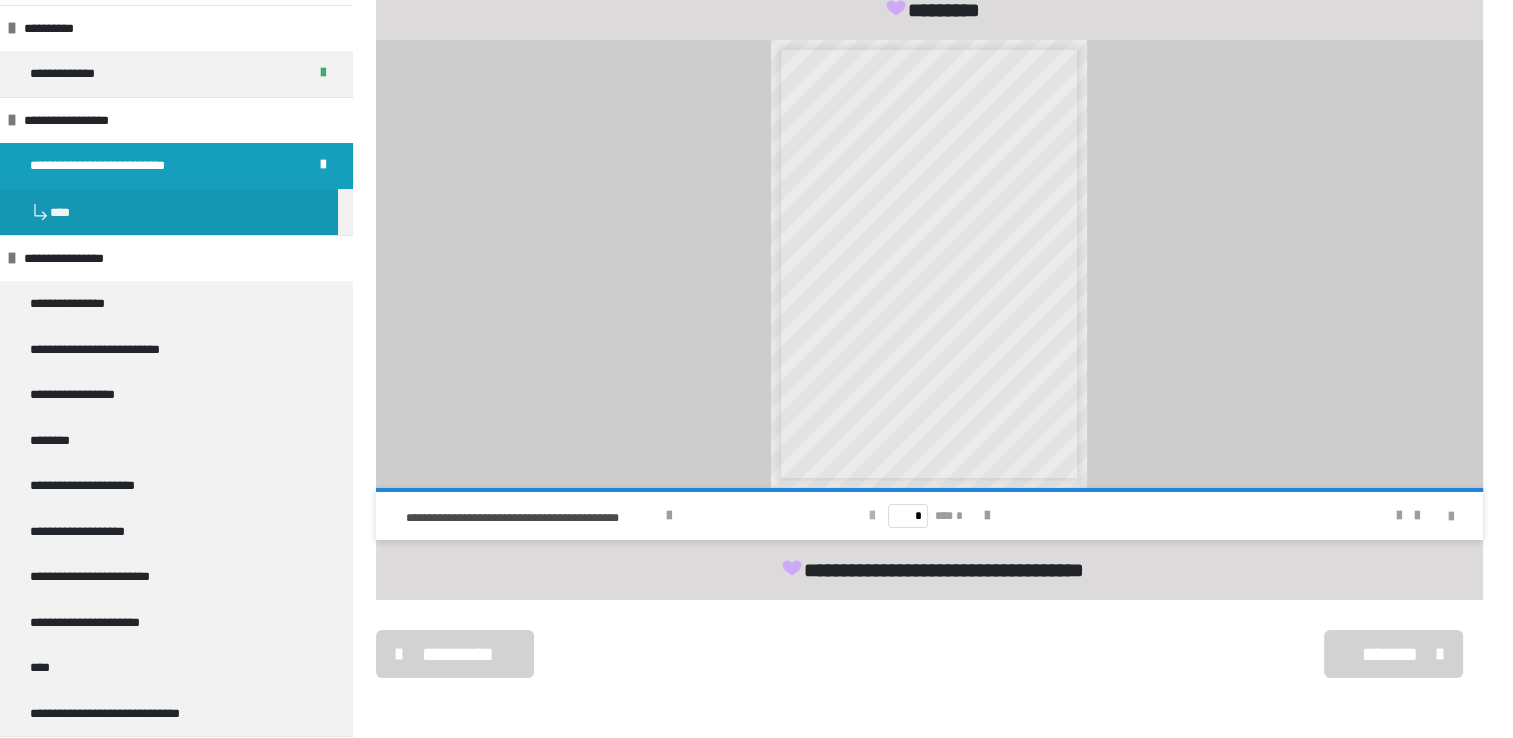 click at bounding box center [872, 516] 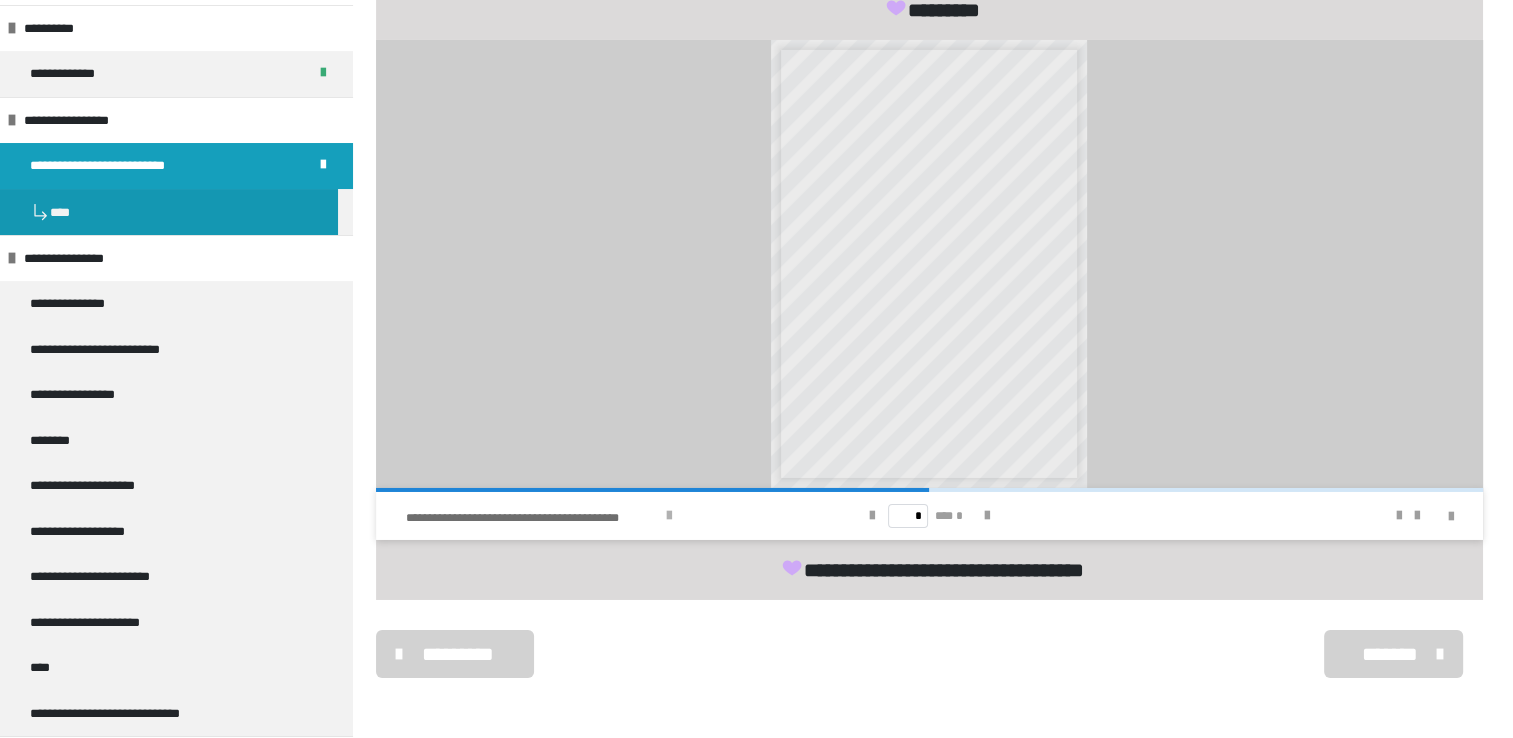 click at bounding box center (669, 516) 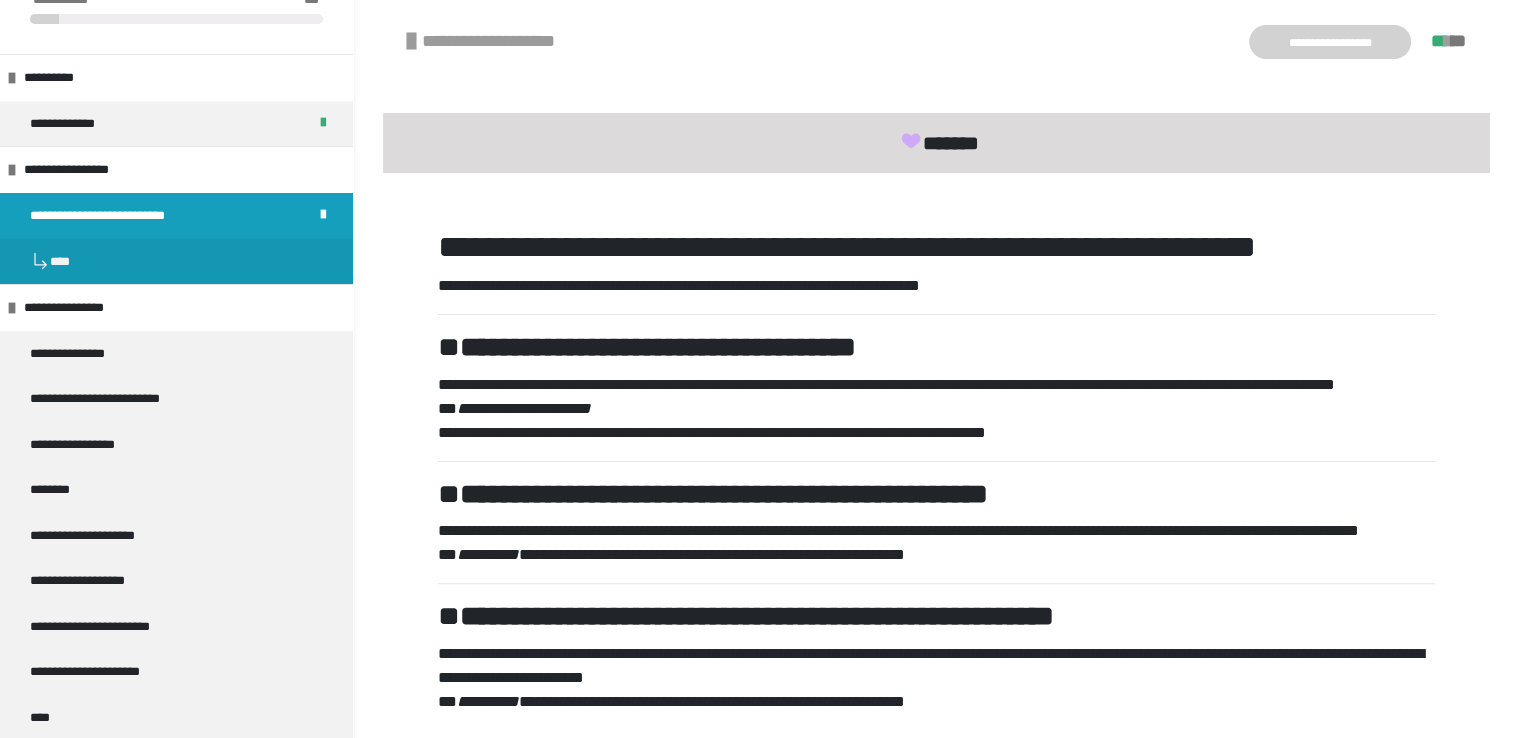 scroll, scrollTop: 0, scrollLeft: 0, axis: both 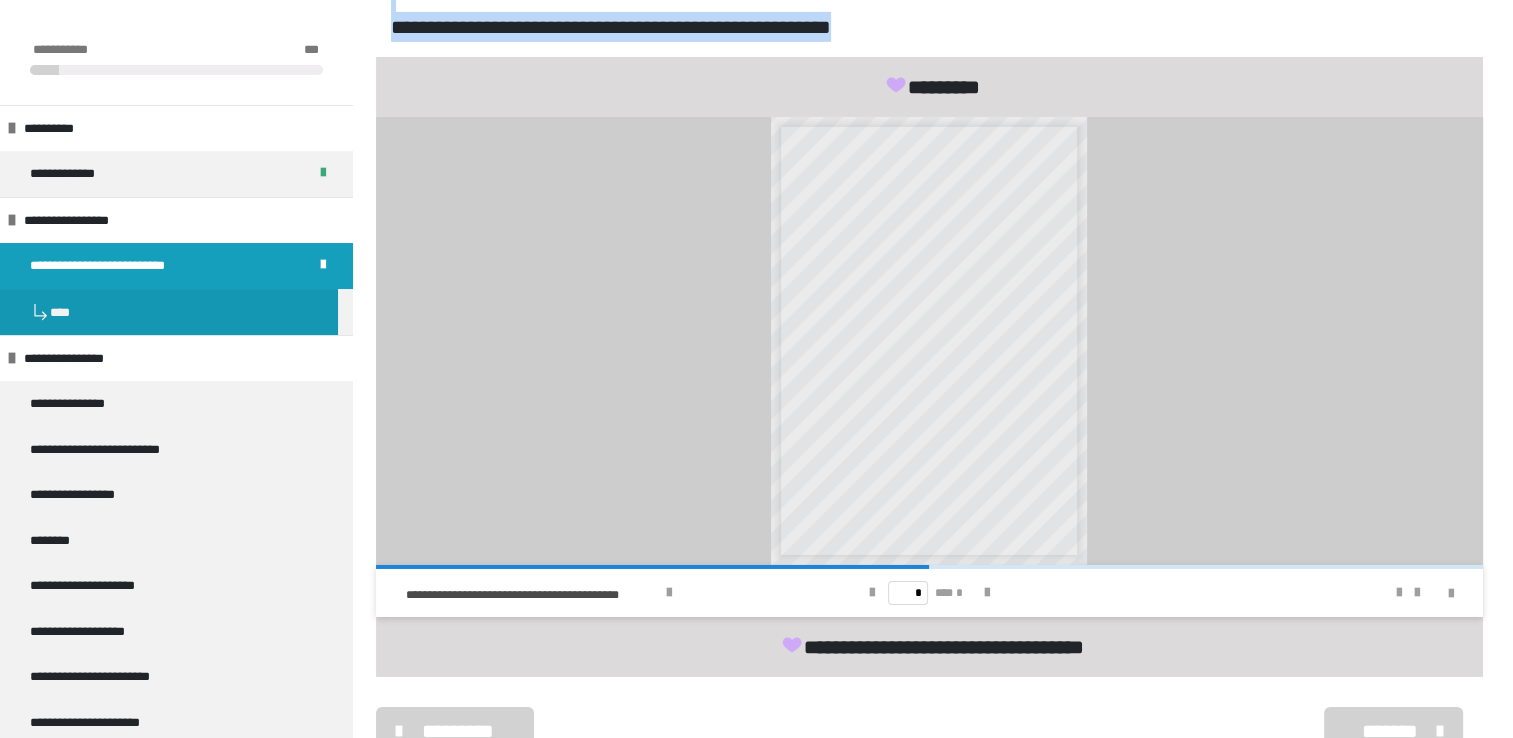 drag, startPoint x: 478, startPoint y: 126, endPoint x: 898, endPoint y: 241, distance: 435.45953 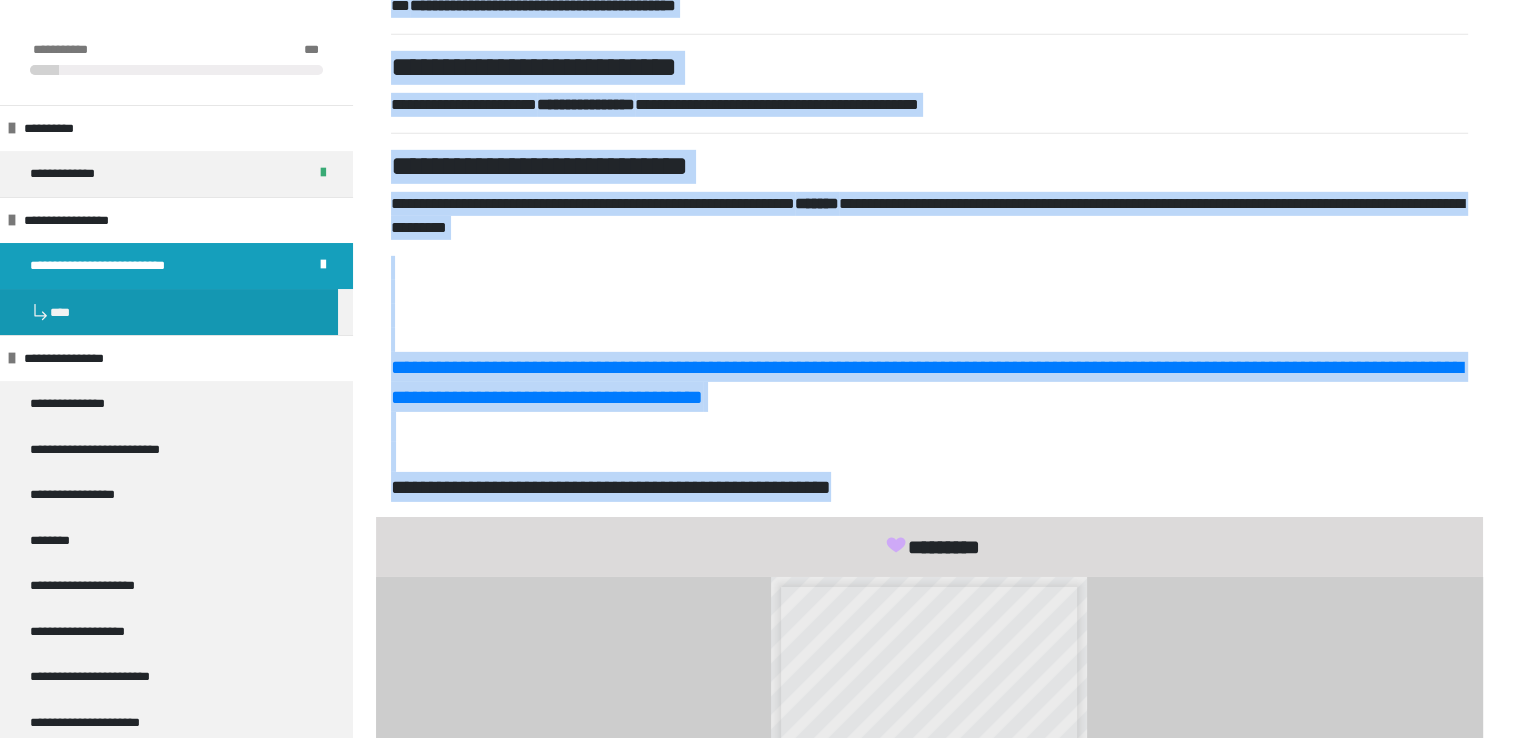 scroll, scrollTop: 6100, scrollLeft: 0, axis: vertical 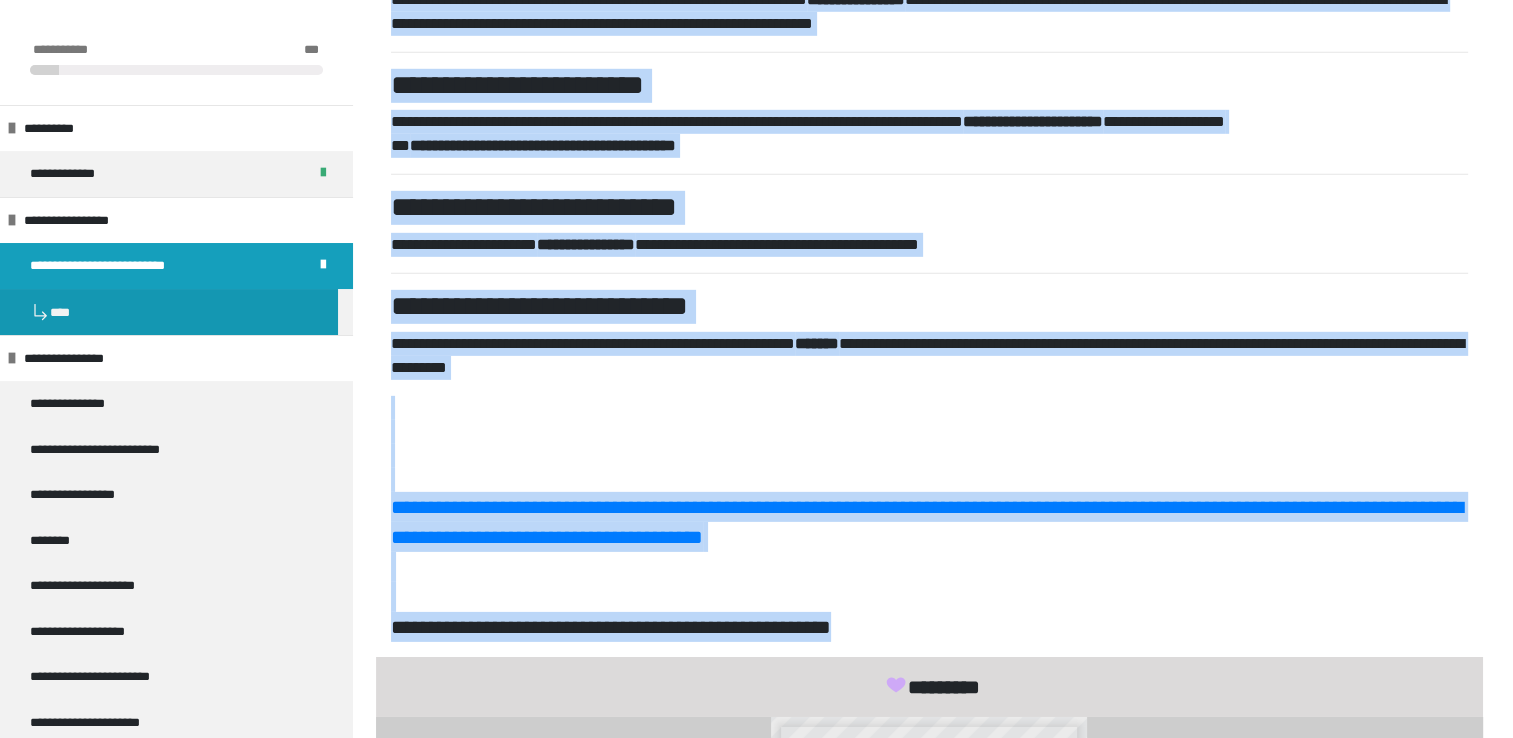 click on "**********" at bounding box center [929, 208] 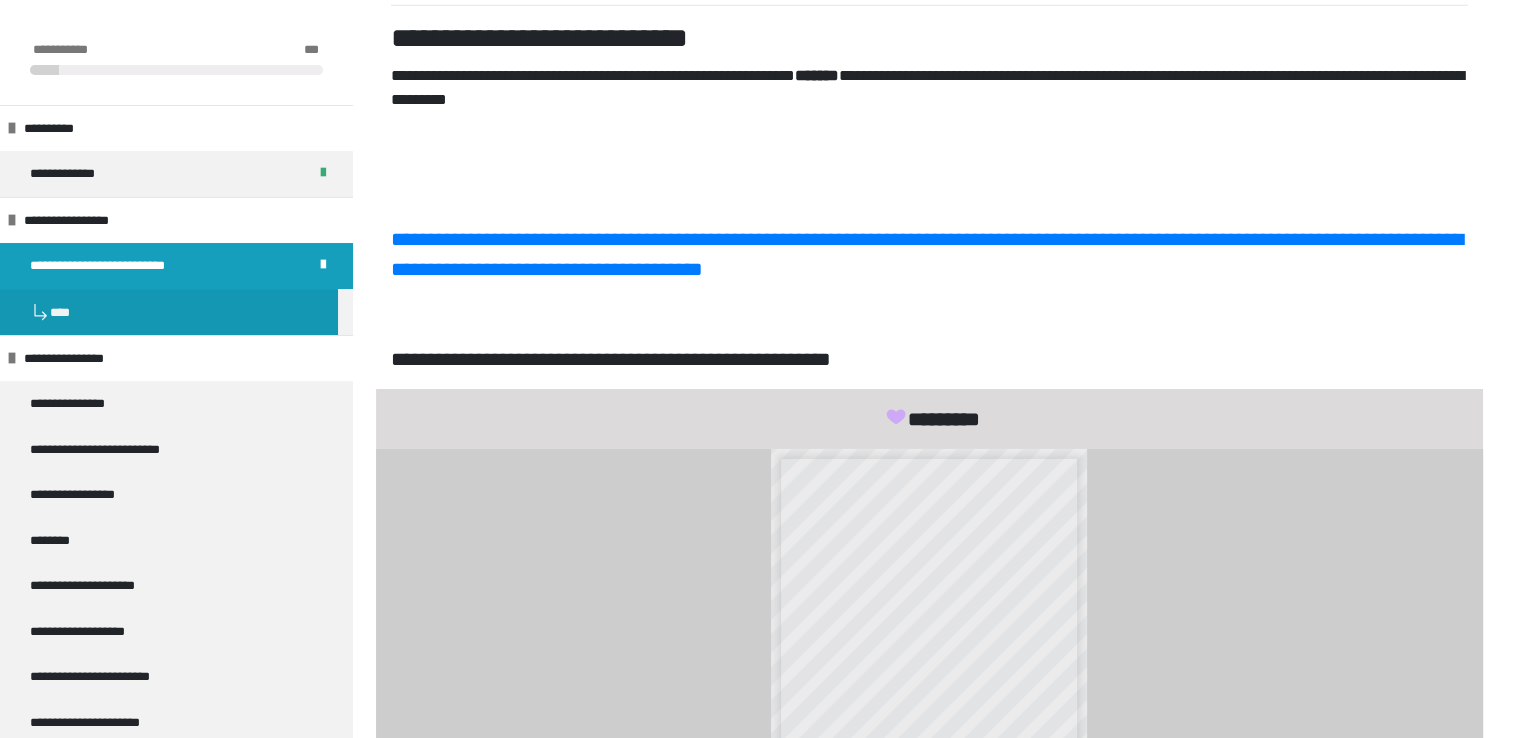 scroll, scrollTop: 6500, scrollLeft: 0, axis: vertical 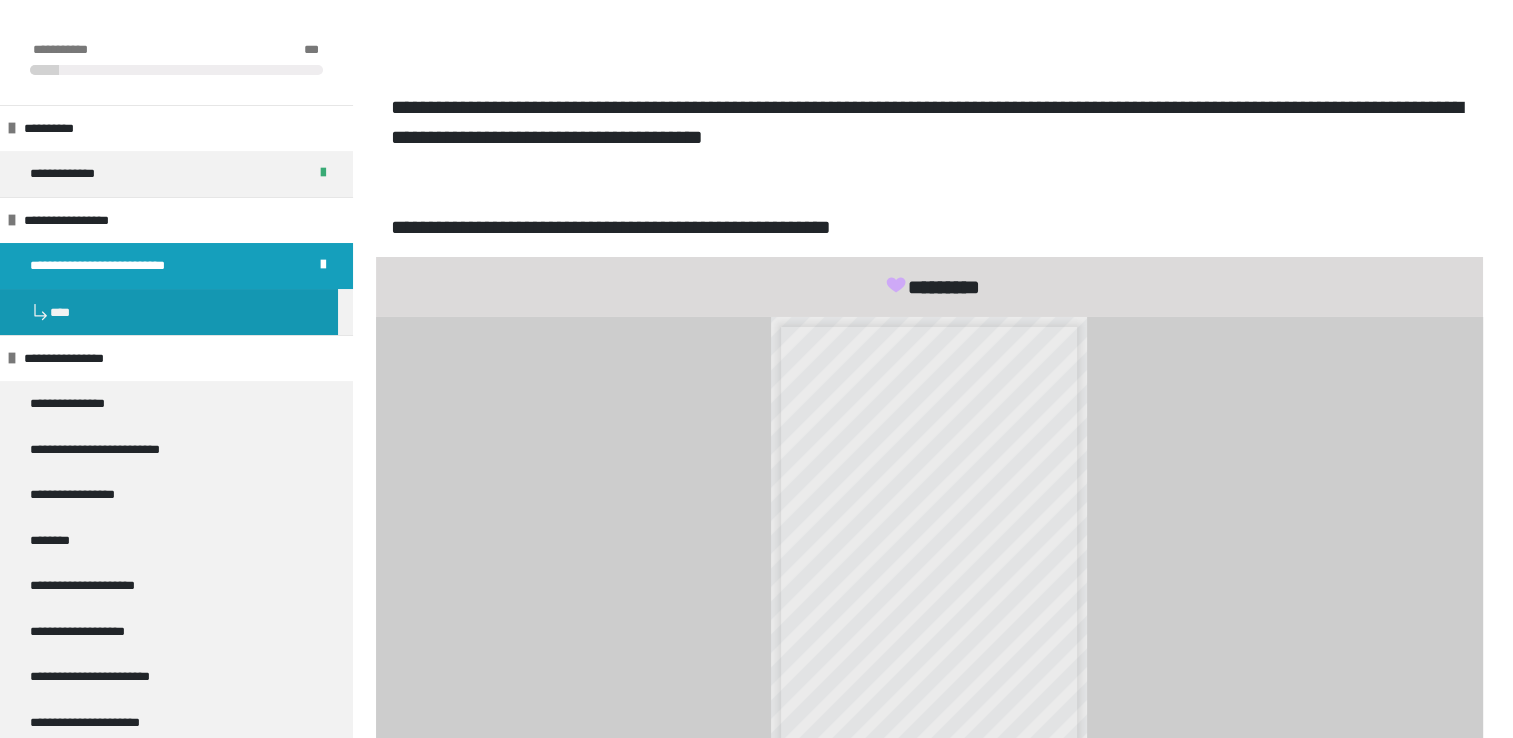 click on "**********" at bounding box center (927, 122) 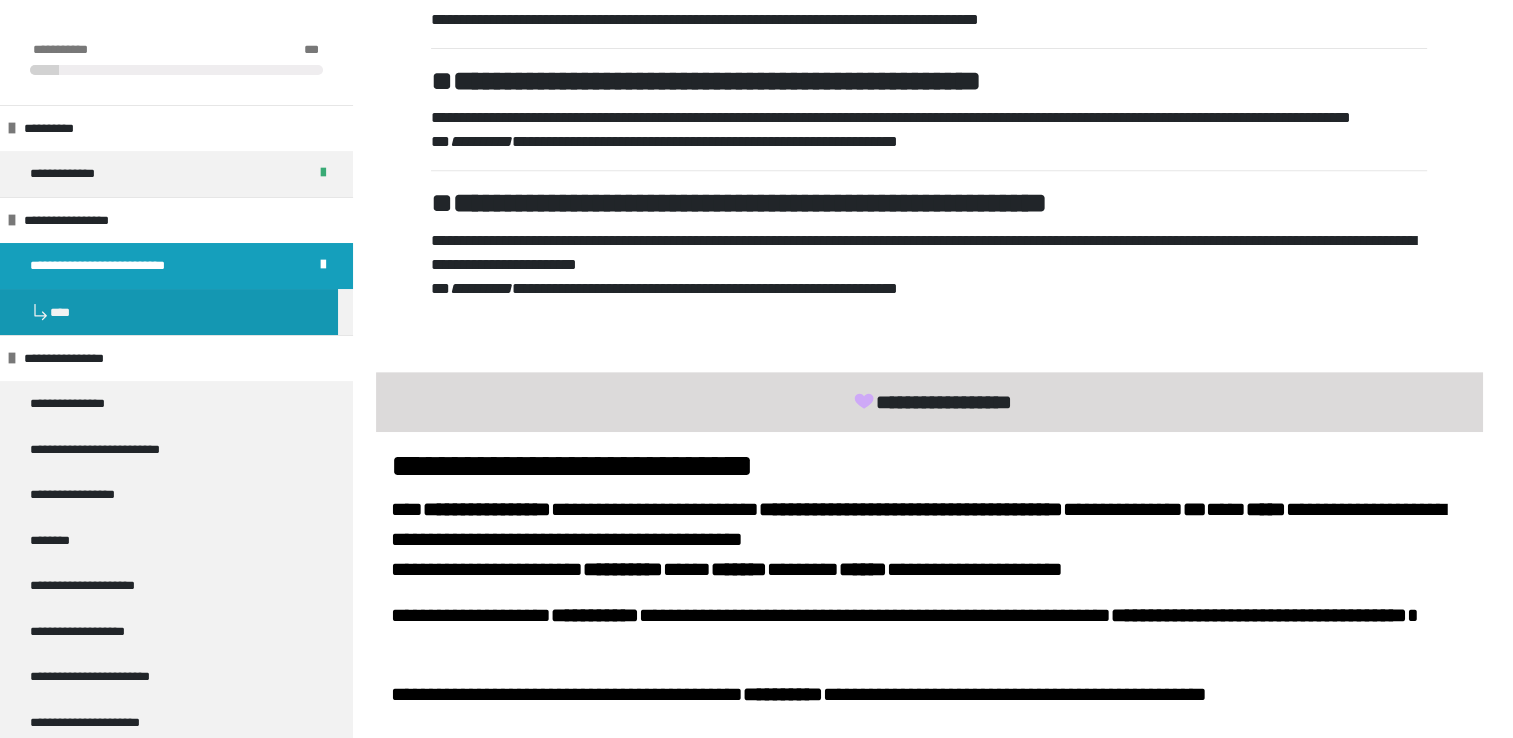 scroll, scrollTop: 1629, scrollLeft: 0, axis: vertical 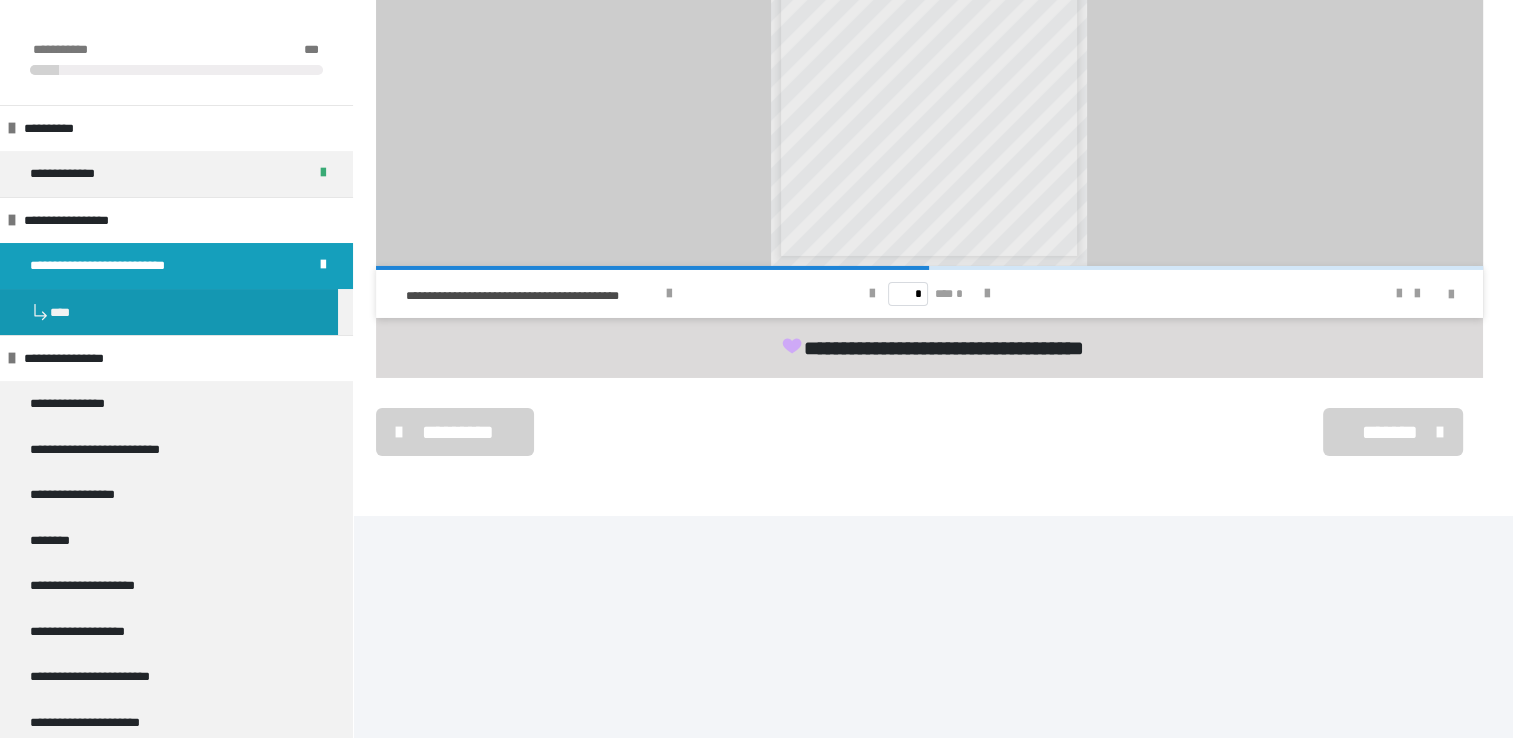 click on "*******" at bounding box center (1389, 432) 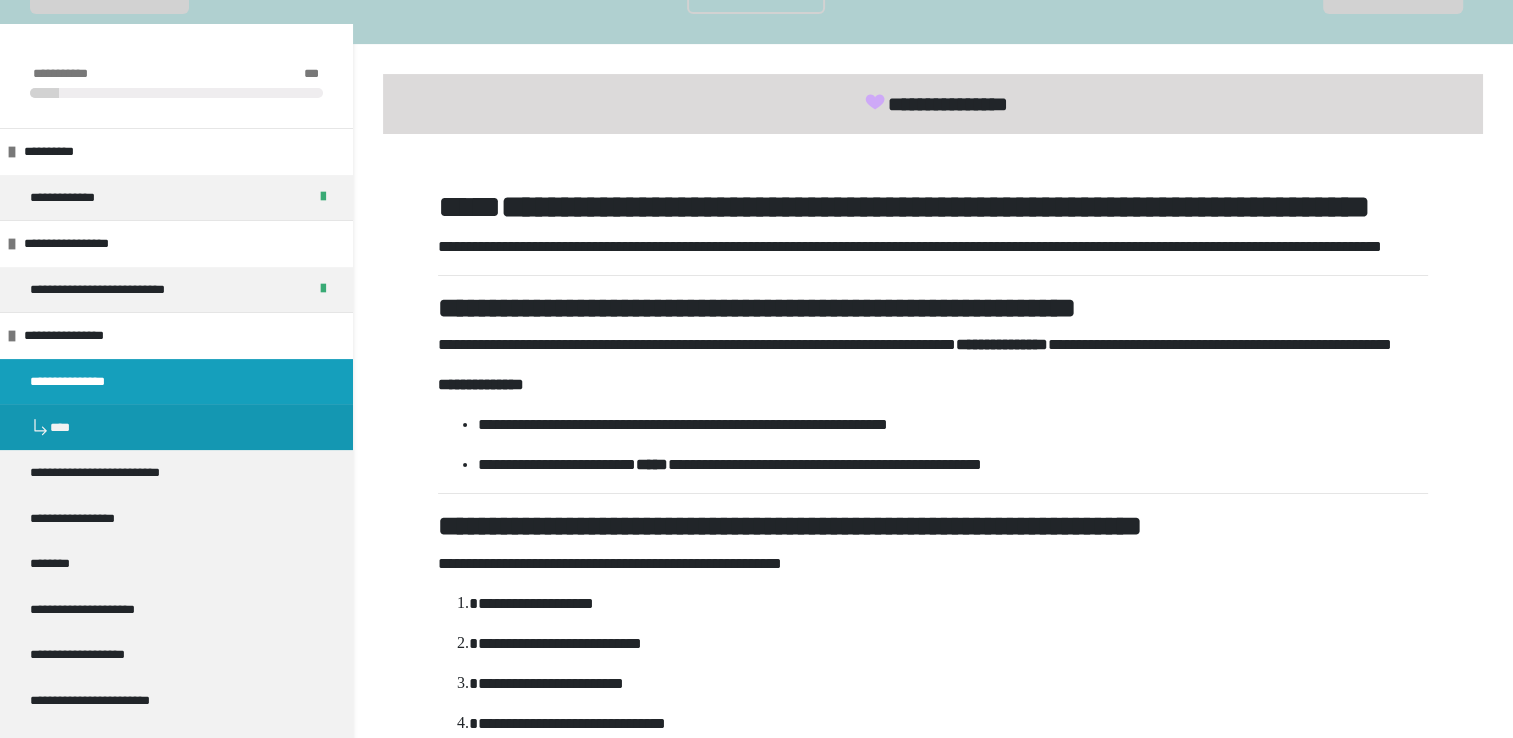scroll, scrollTop: 400, scrollLeft: 0, axis: vertical 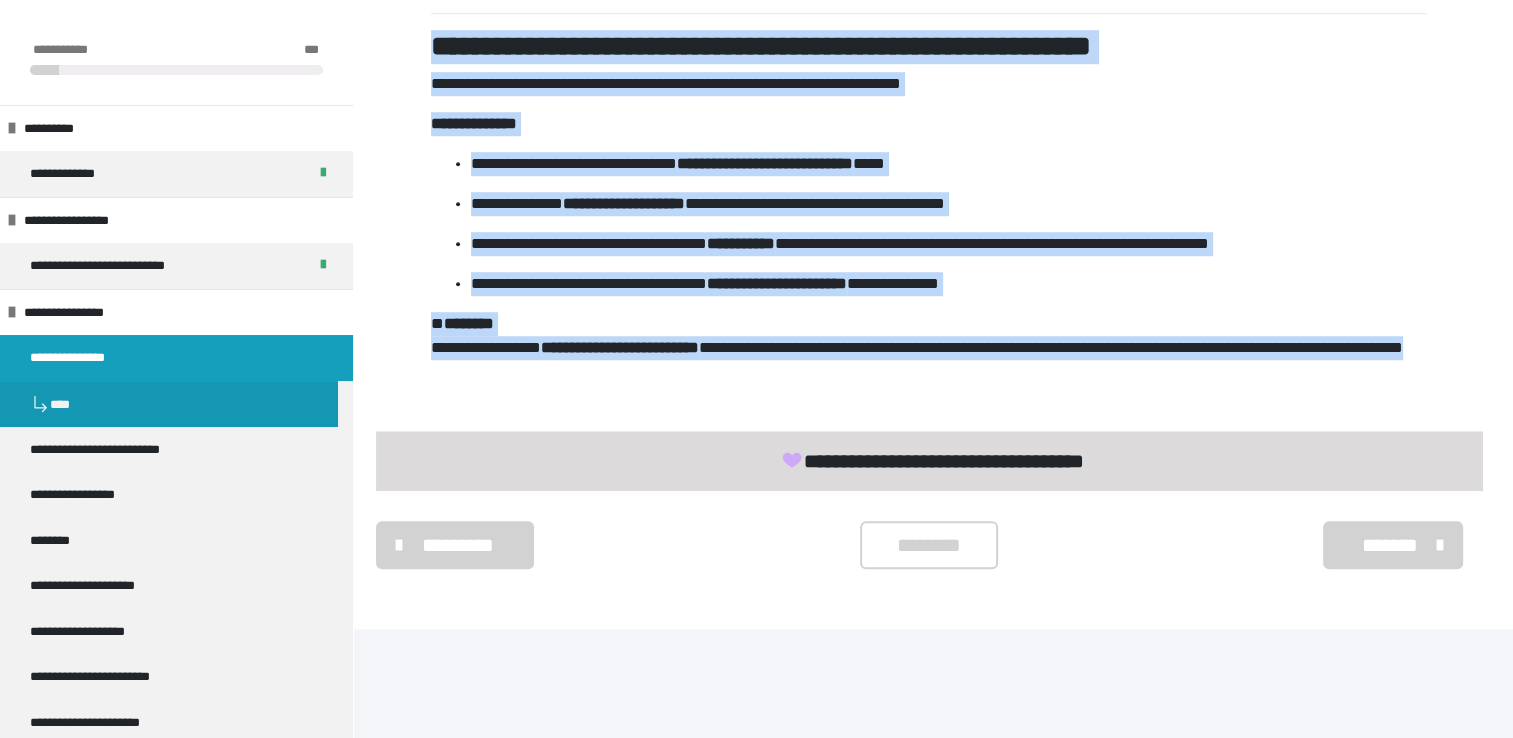 drag, startPoint x: 855, startPoint y: 30, endPoint x: 897, endPoint y: 442, distance: 414.13525 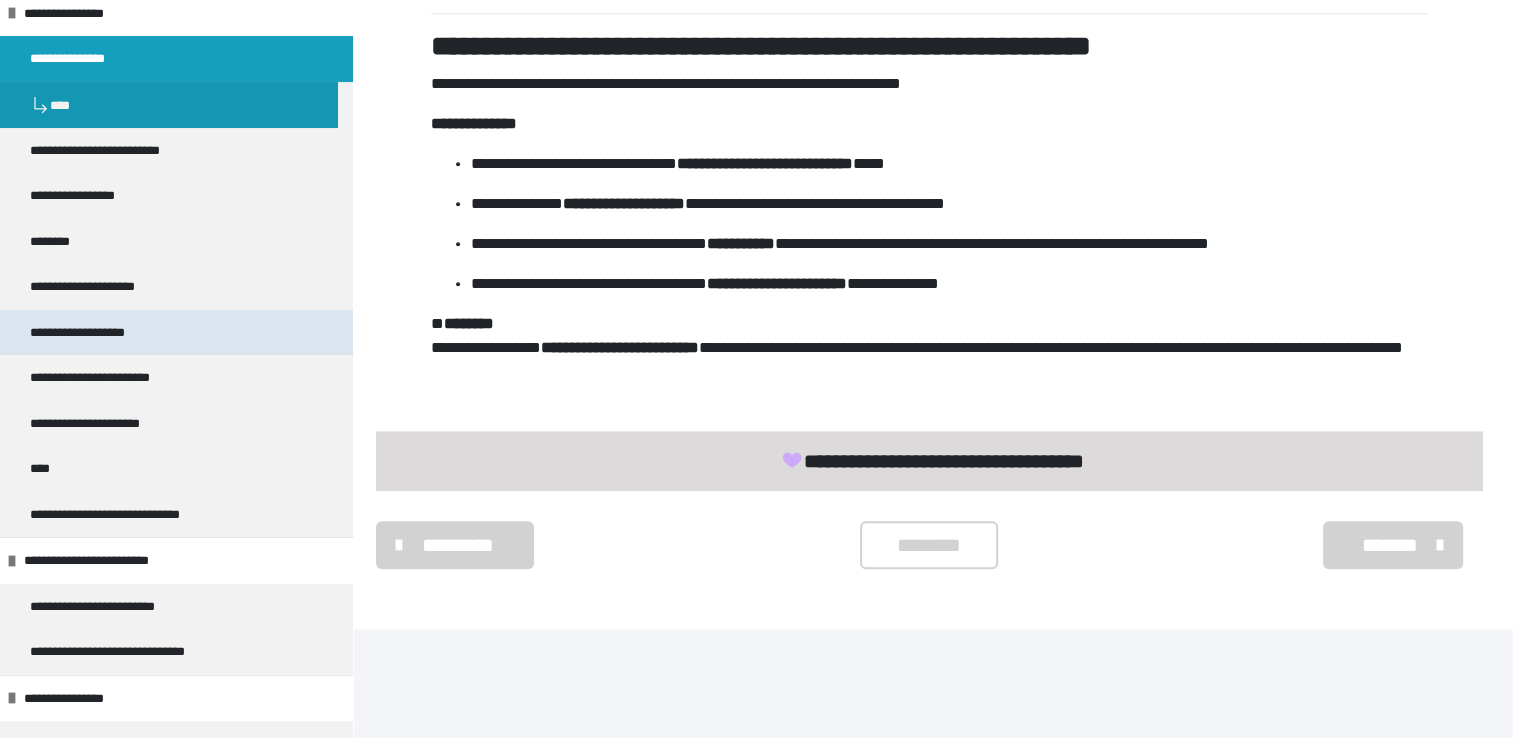 scroll, scrollTop: 300, scrollLeft: 0, axis: vertical 